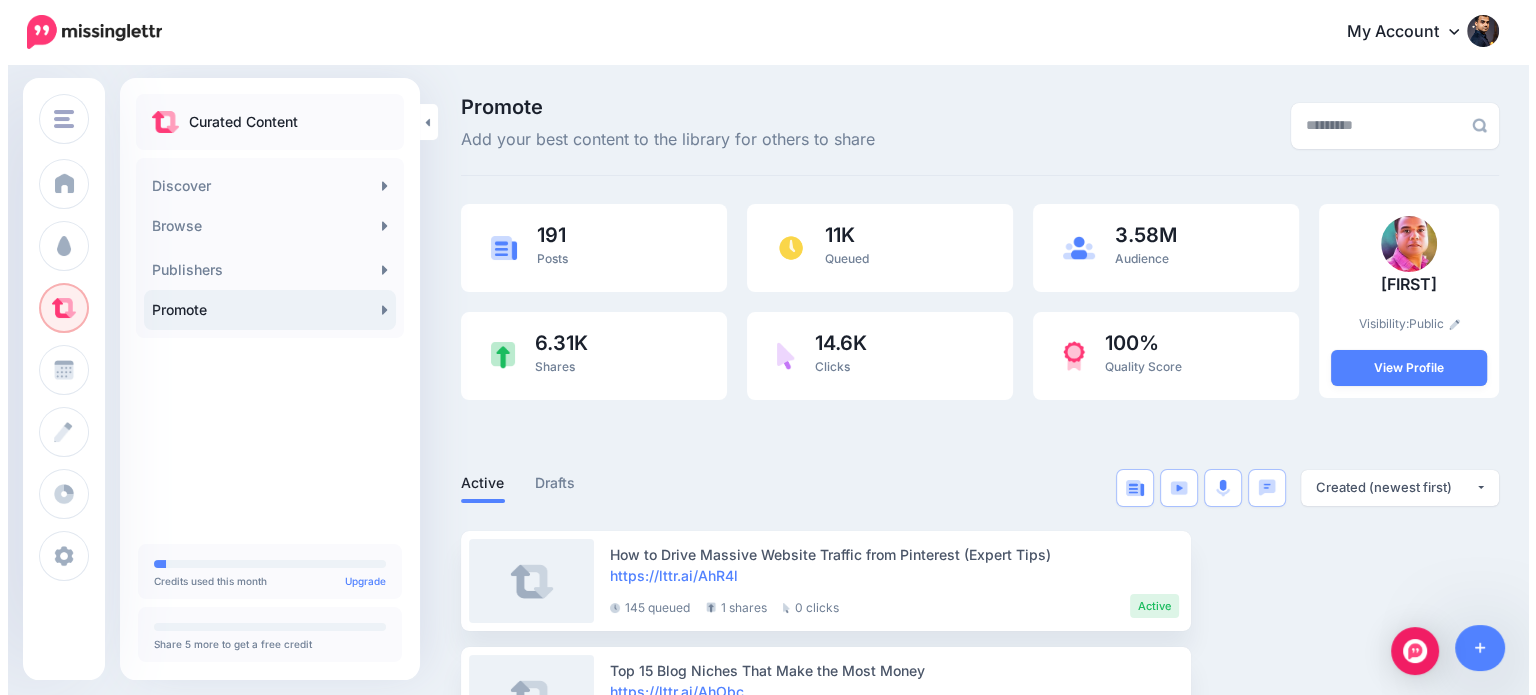 scroll, scrollTop: 0, scrollLeft: 0, axis: both 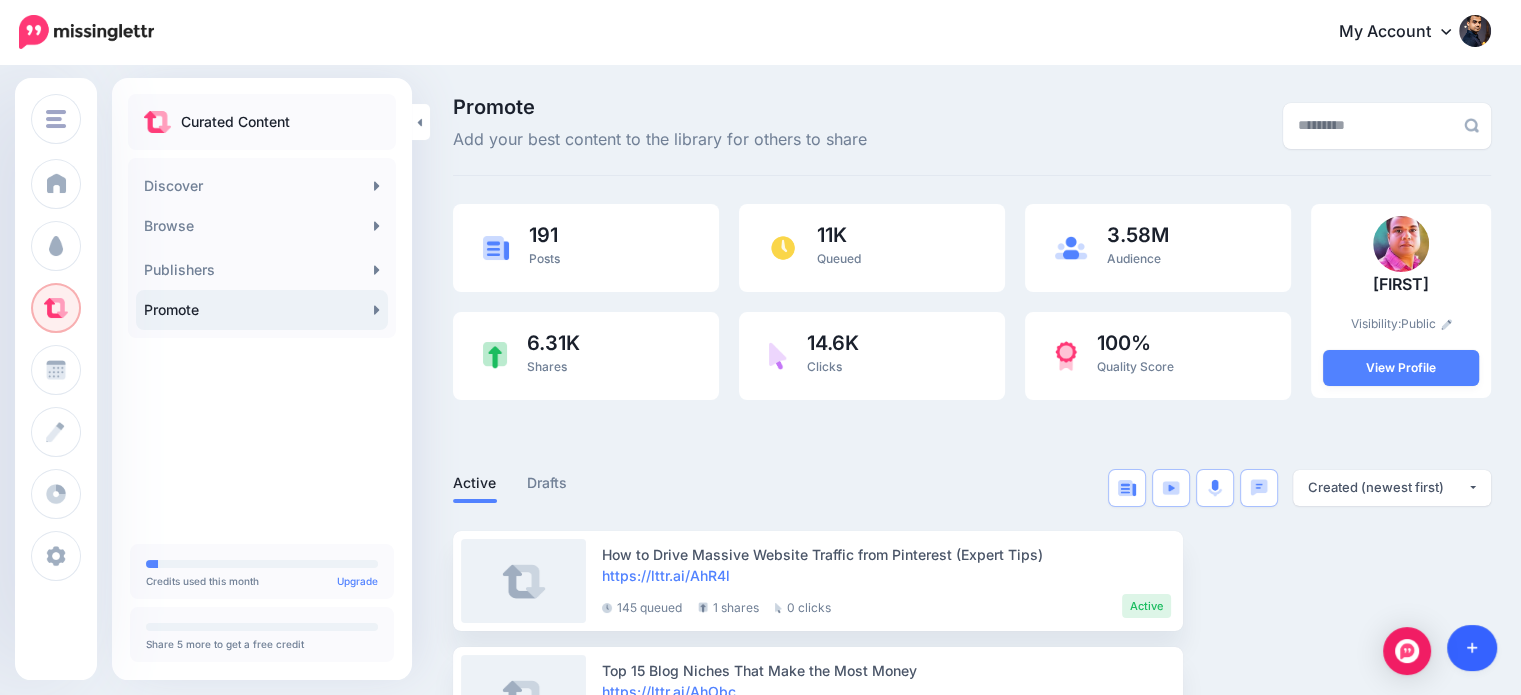 click 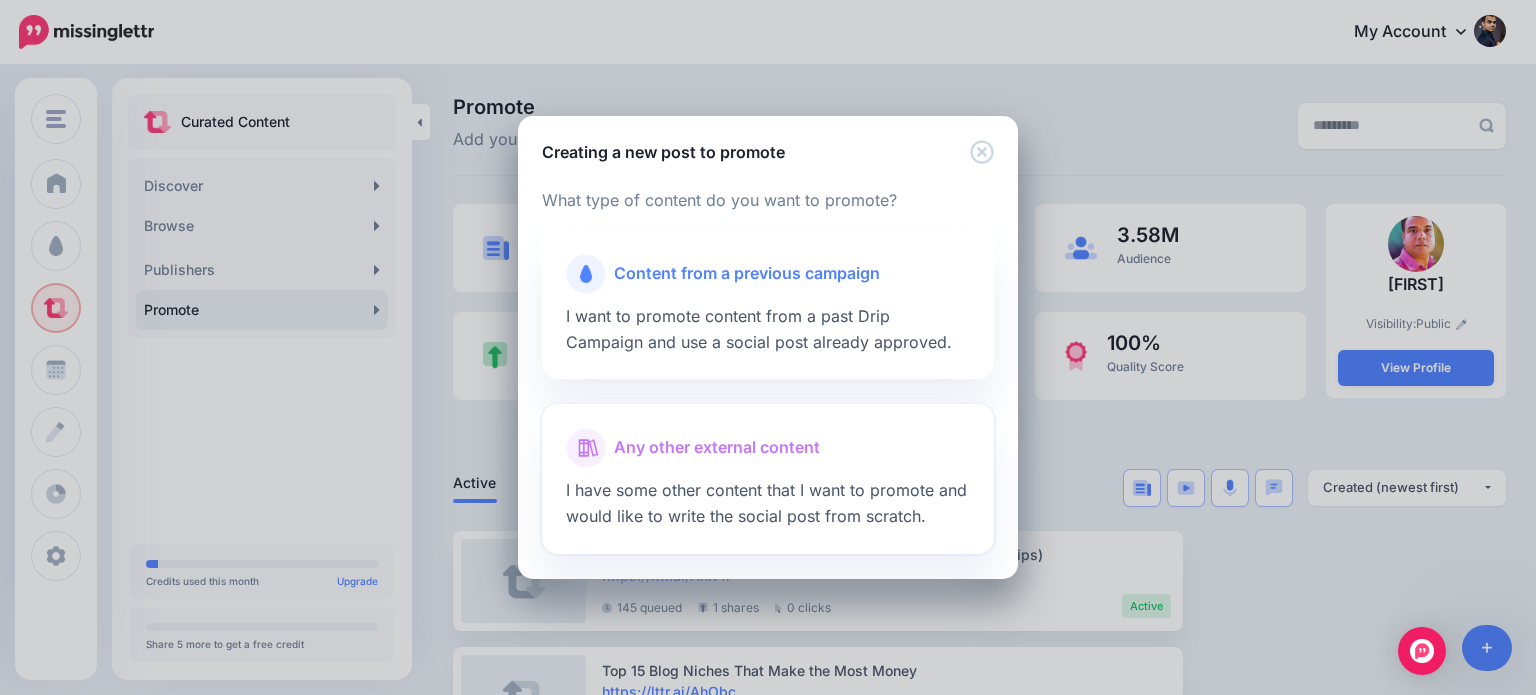 click on "Any other external content" at bounding box center [717, 448] 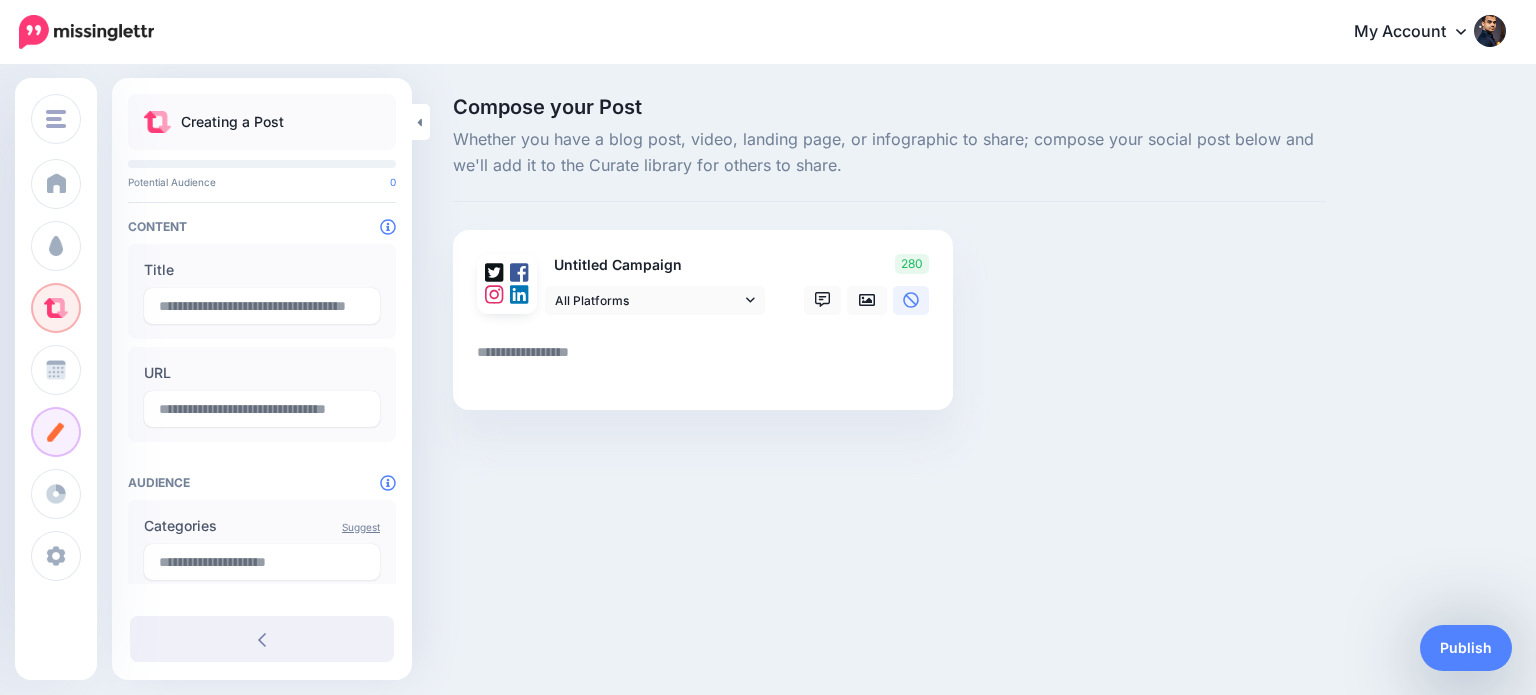 scroll, scrollTop: 0, scrollLeft: 0, axis: both 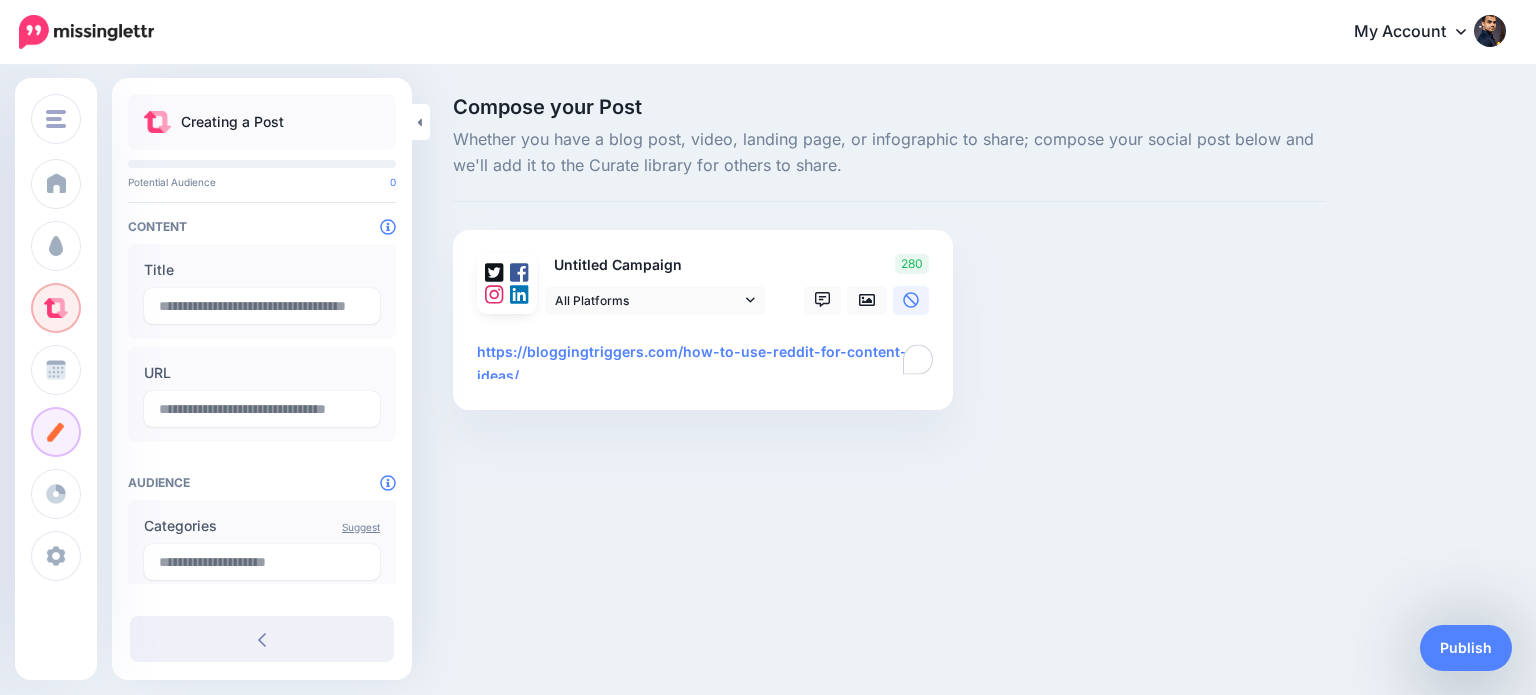 type on "**********" 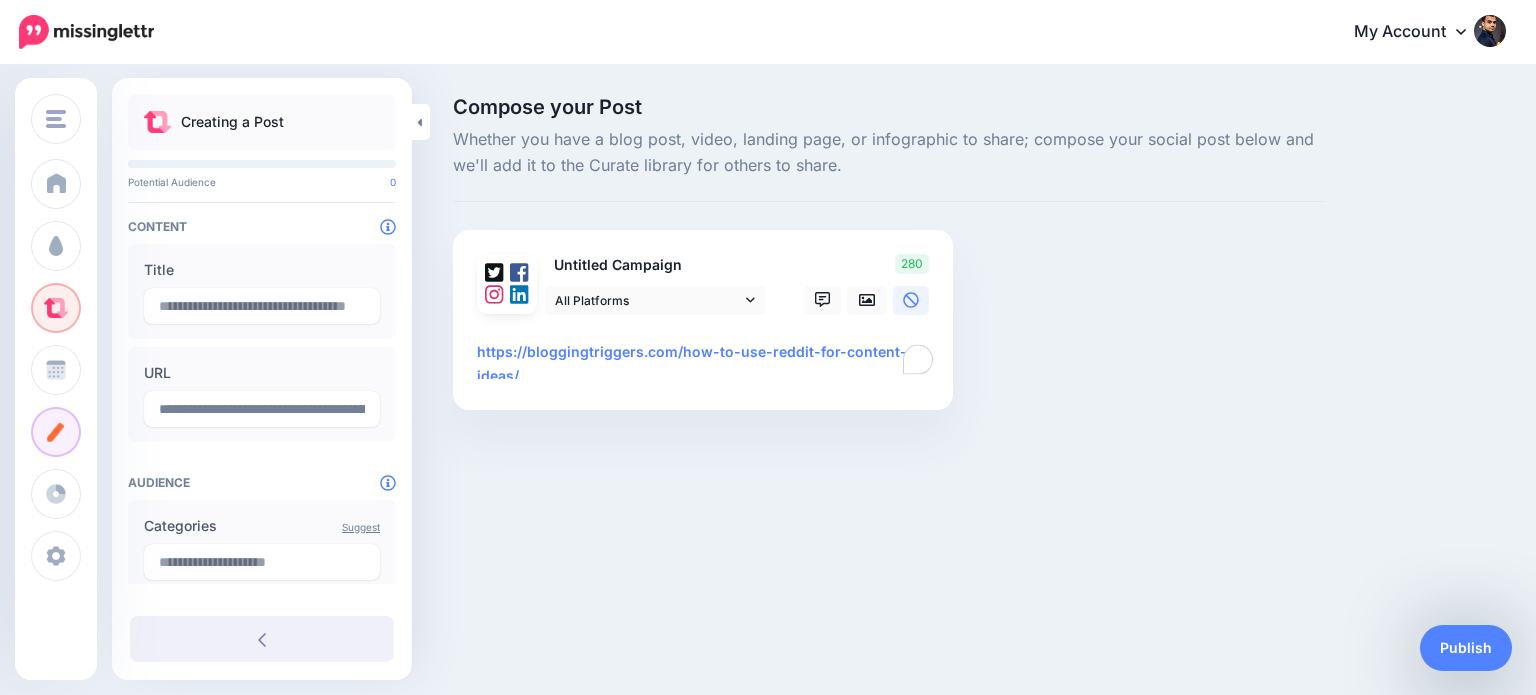 type on "**********" 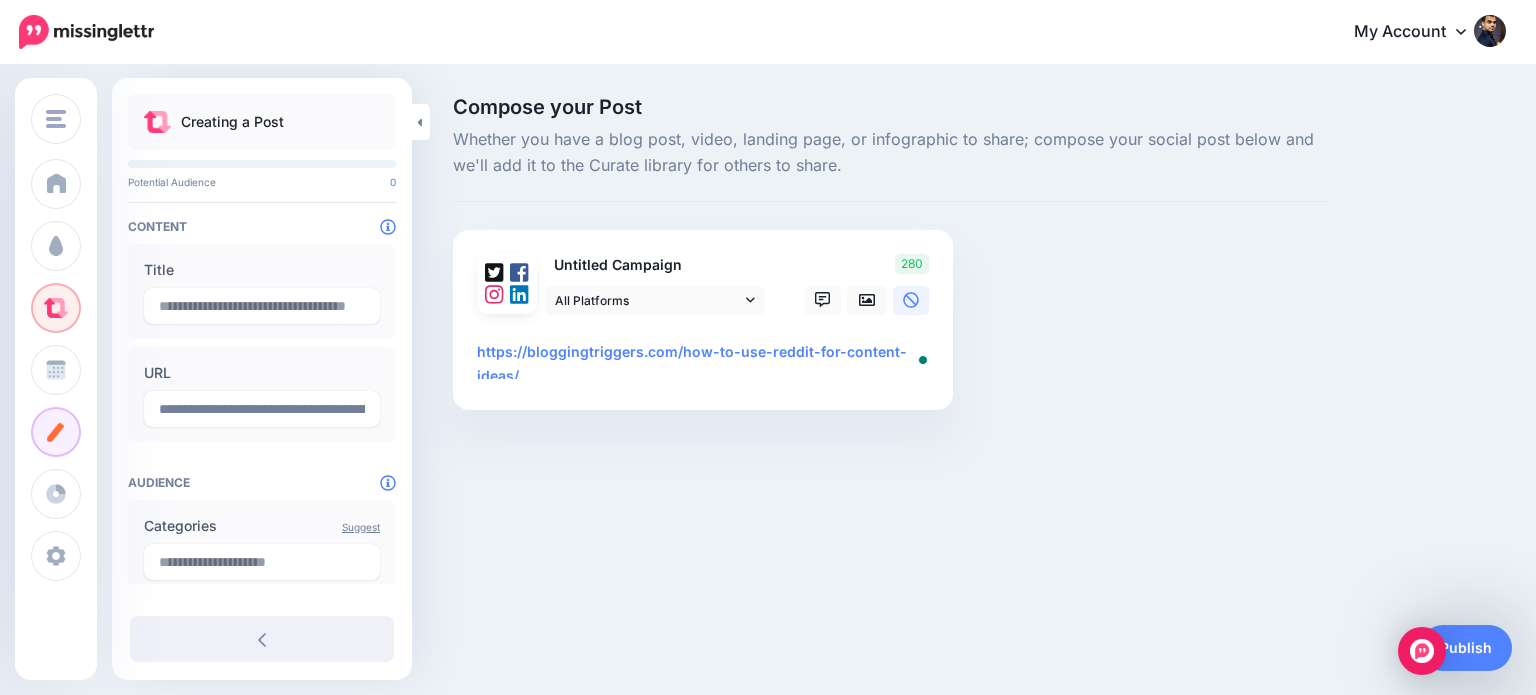 scroll, scrollTop: 0, scrollLeft: 0, axis: both 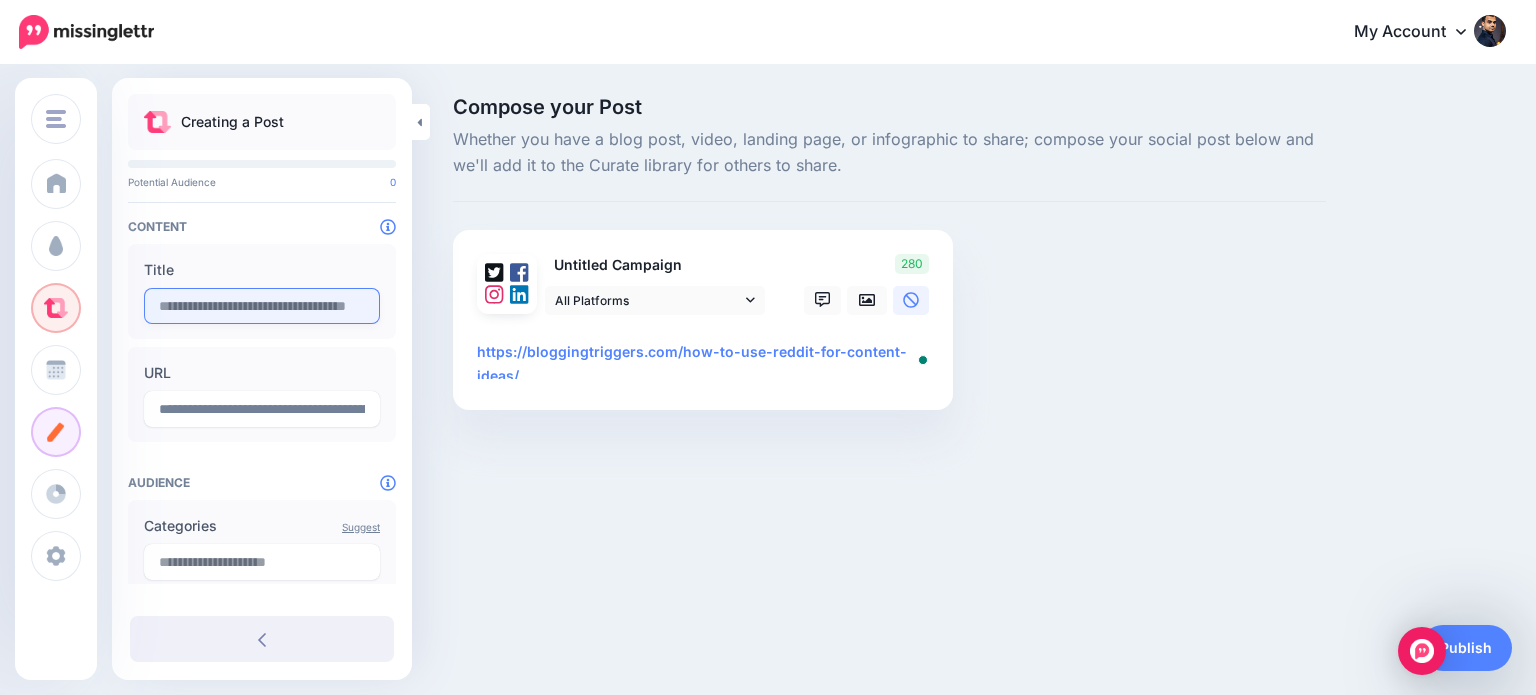 click at bounding box center (262, 306) 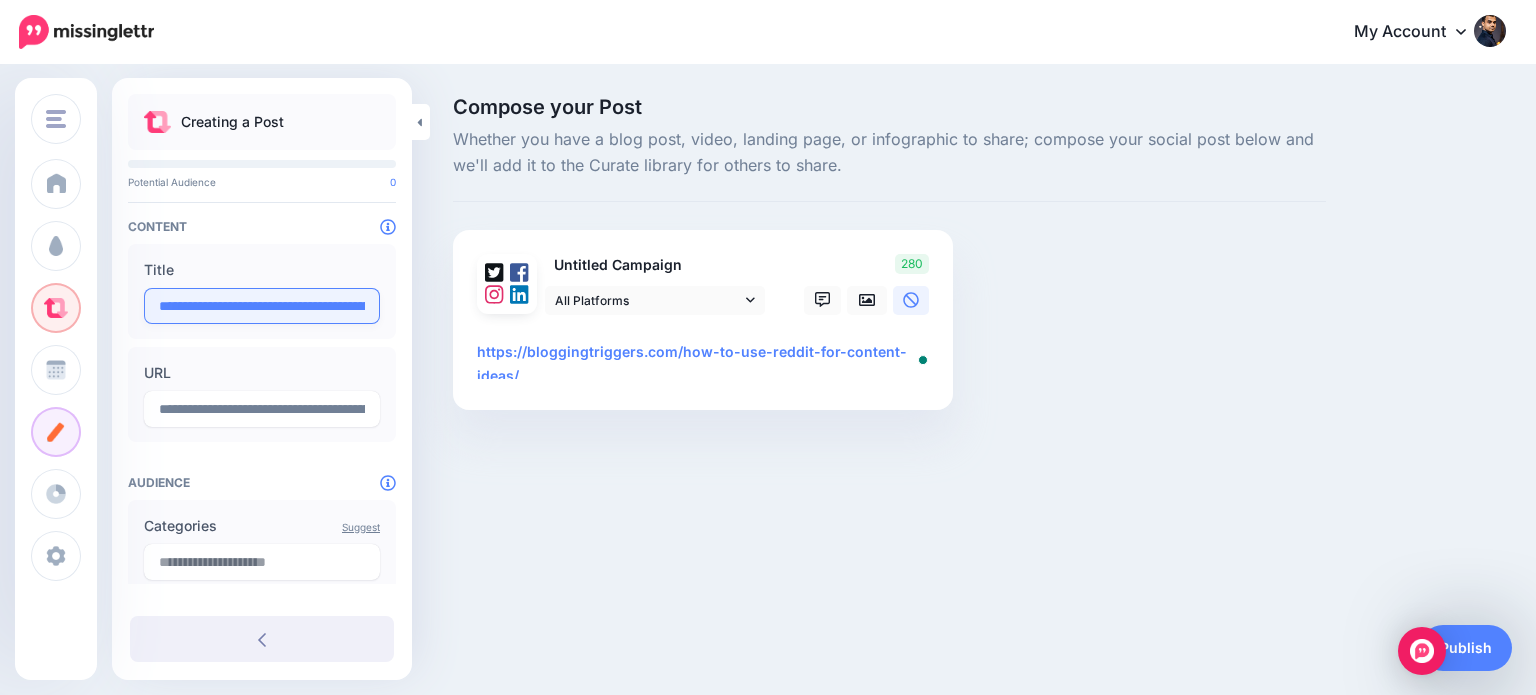 scroll, scrollTop: 0, scrollLeft: 180, axis: horizontal 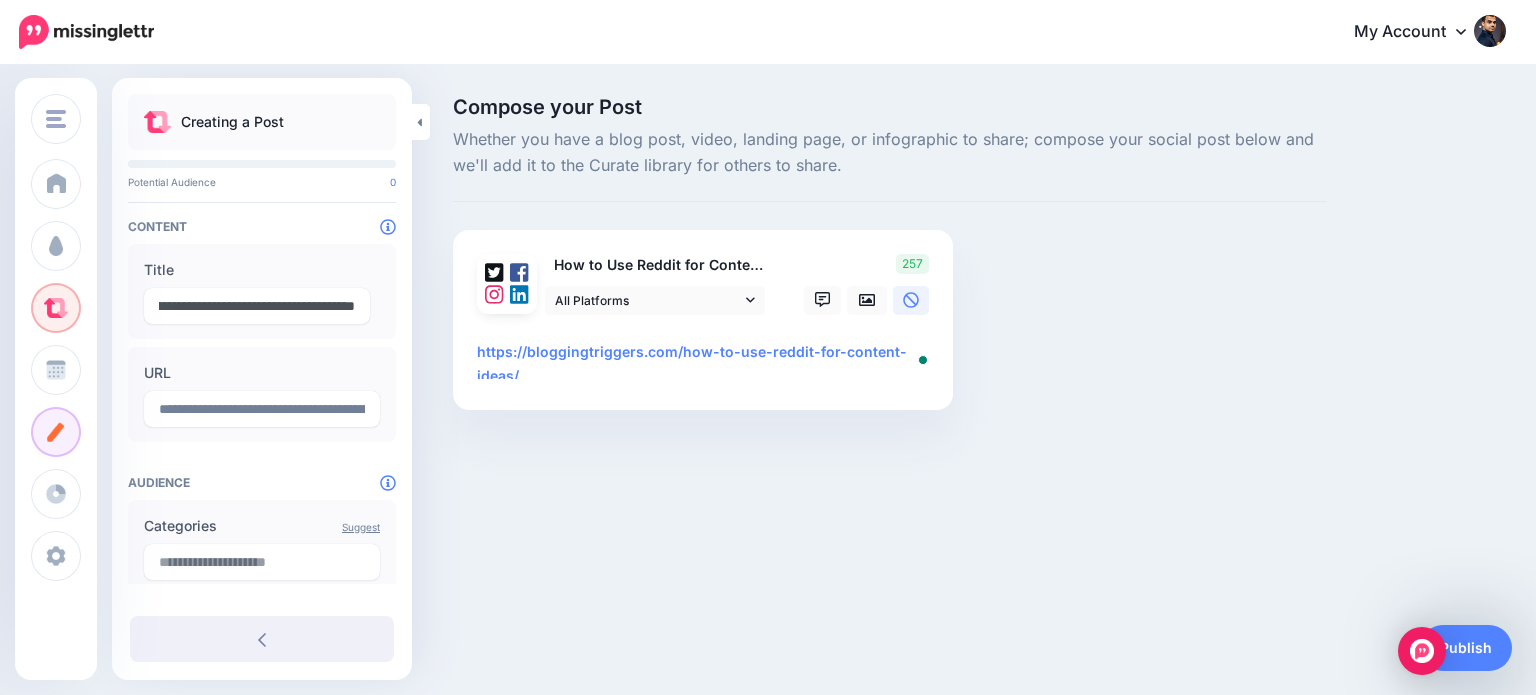 type on "**********" 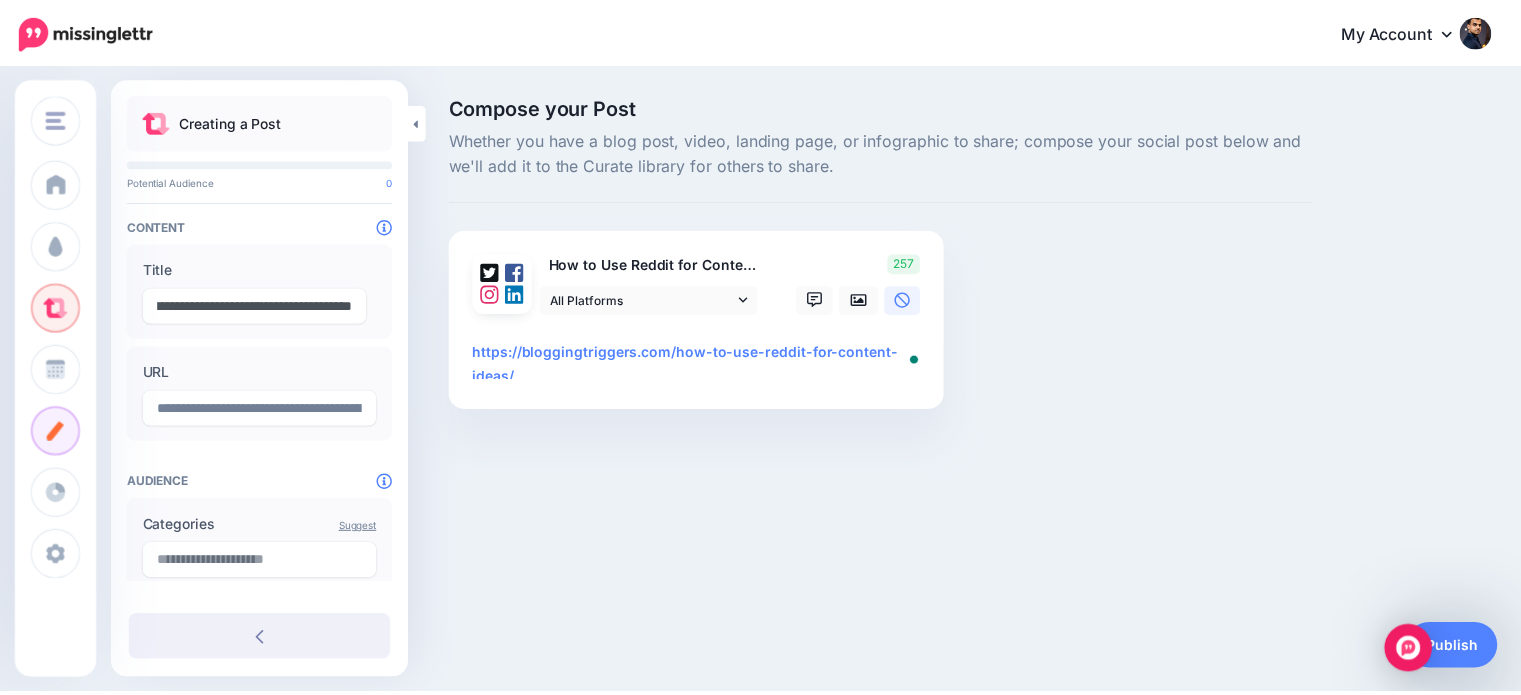 scroll, scrollTop: 0, scrollLeft: 0, axis: both 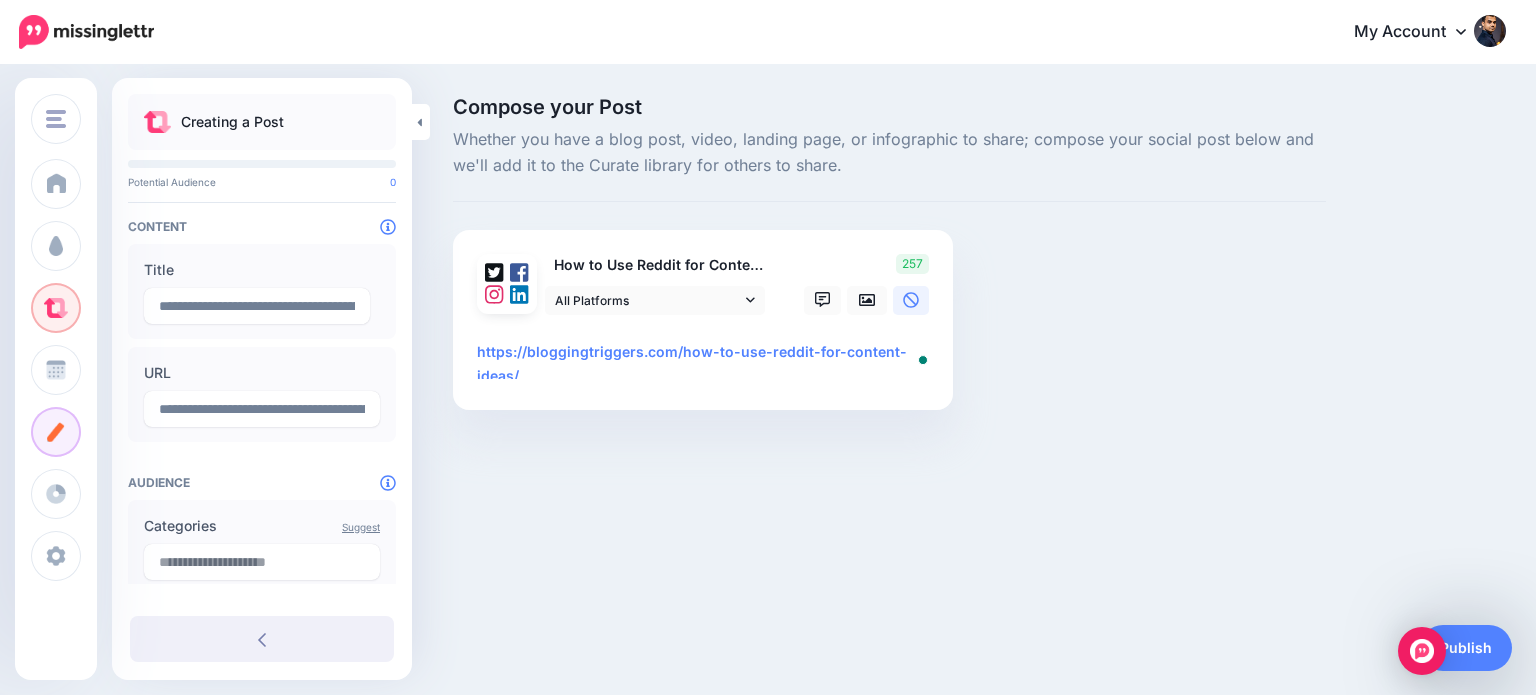 click on "**********" at bounding box center (707, 359) 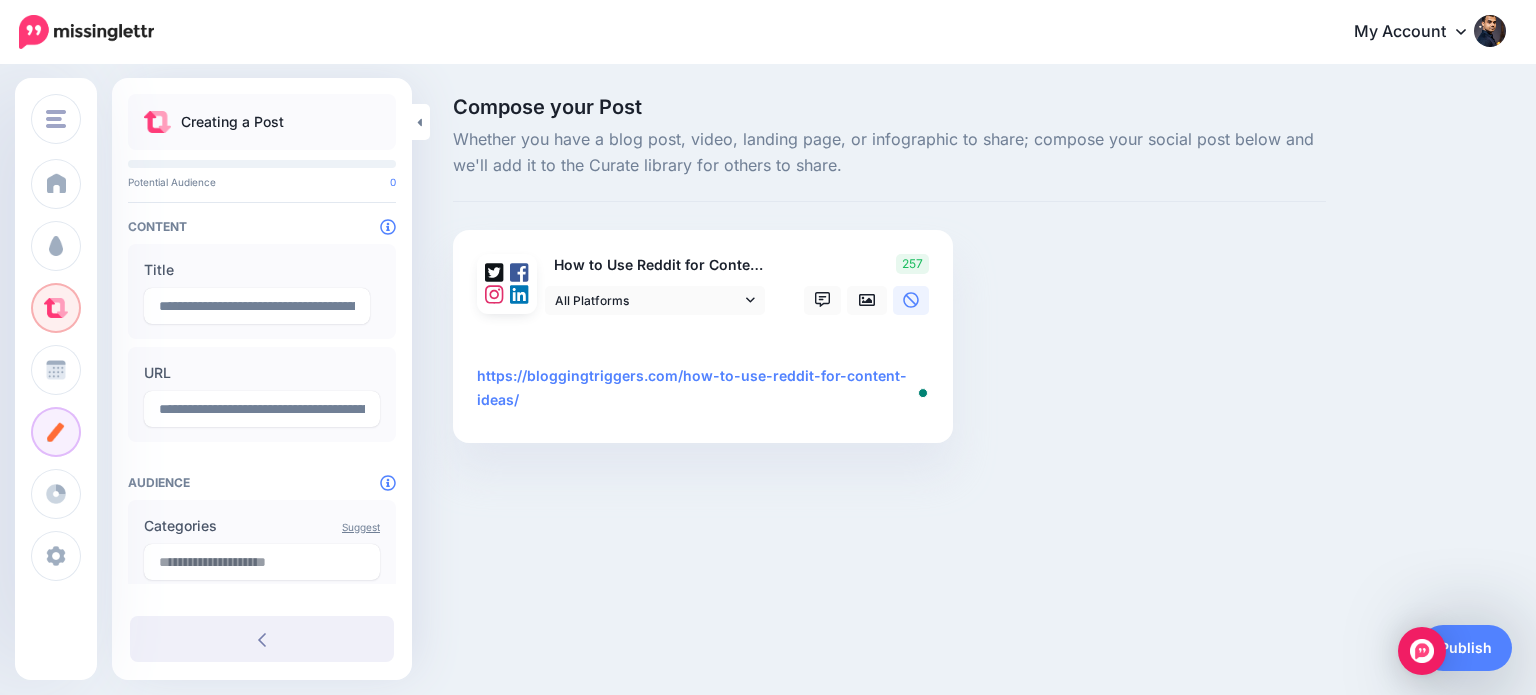 click on "**********" at bounding box center [707, 376] 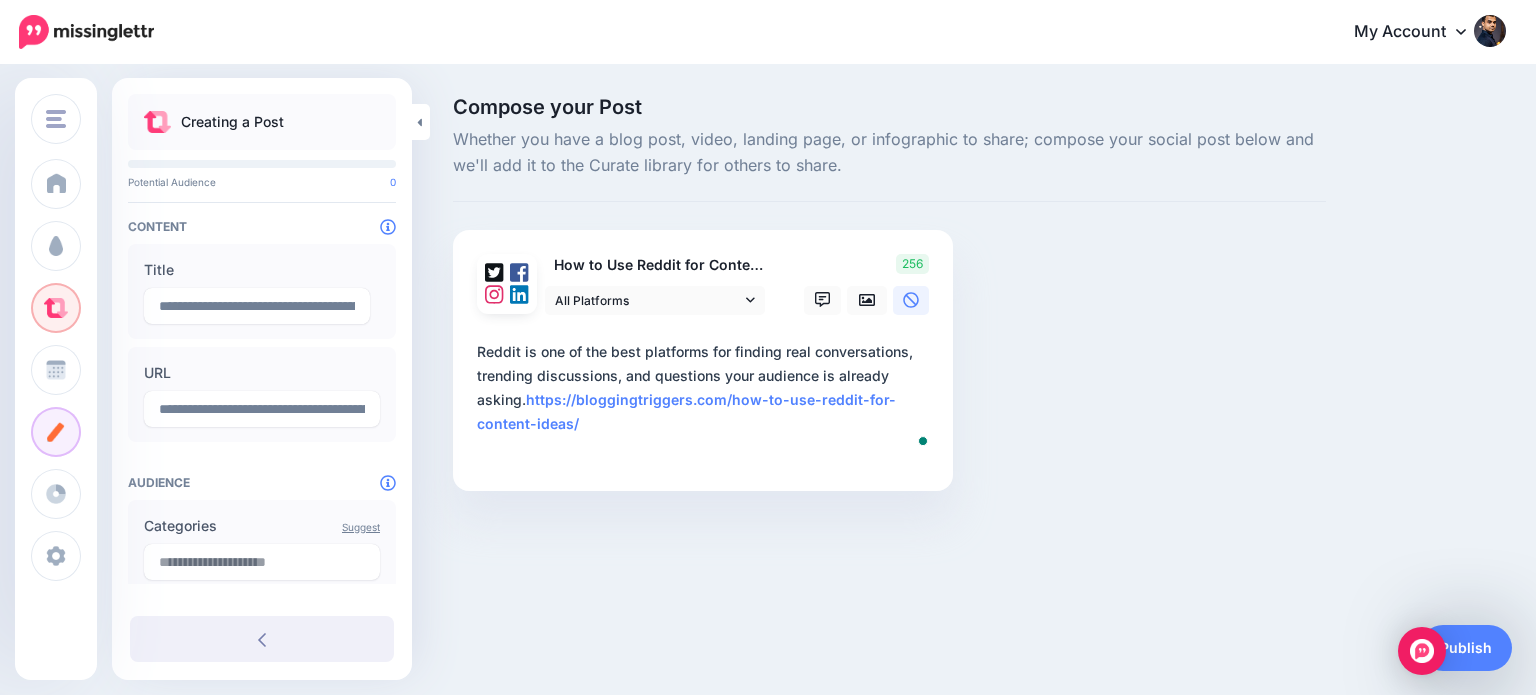 click on "**********" at bounding box center [707, 400] 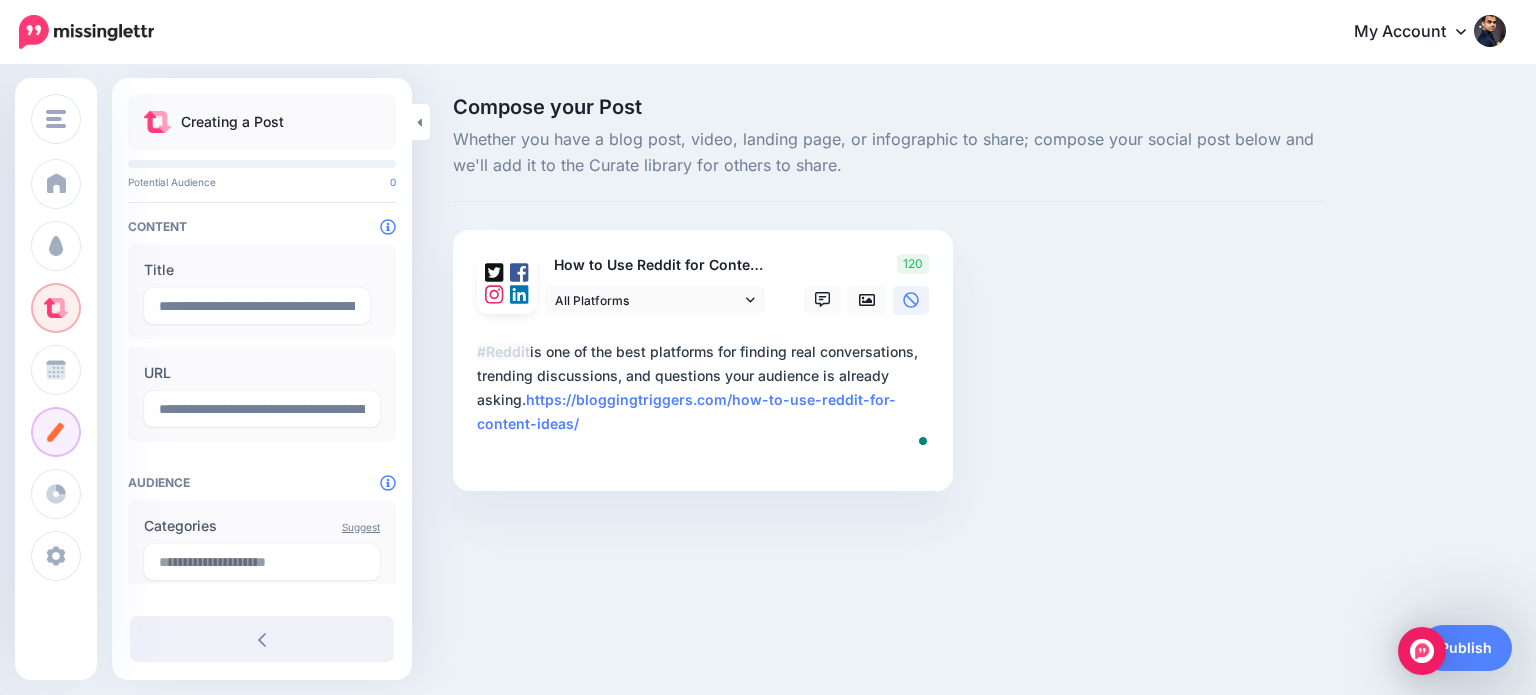 click on "**********" at bounding box center (707, 400) 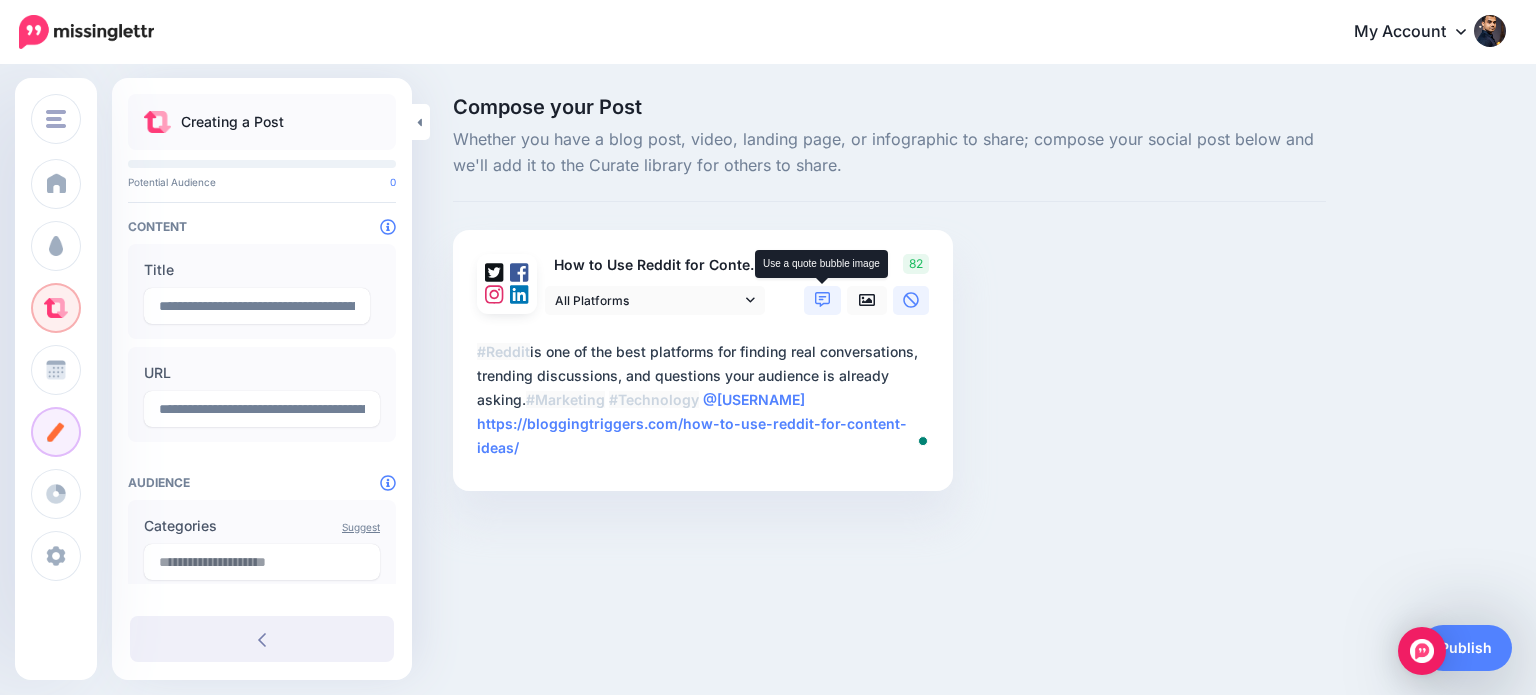 type on "**********" 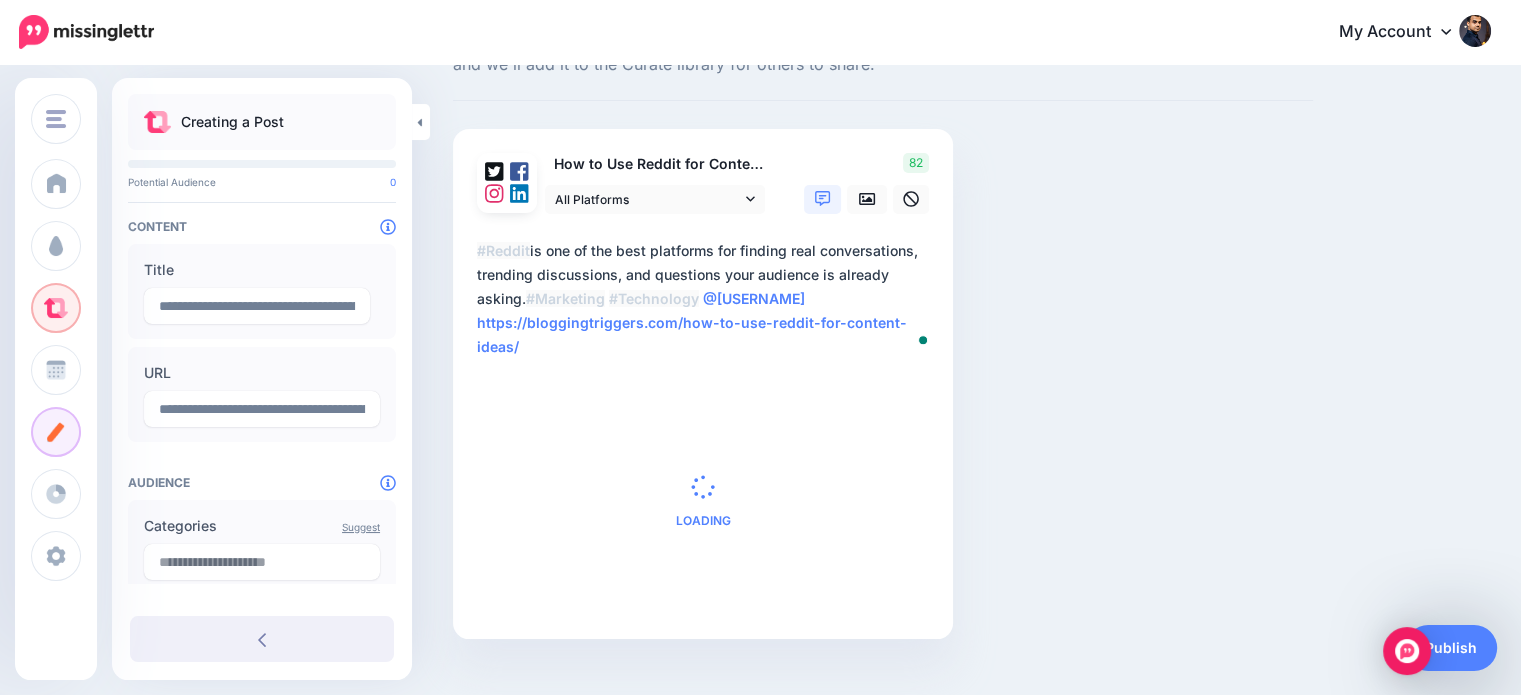 scroll, scrollTop: 134, scrollLeft: 0, axis: vertical 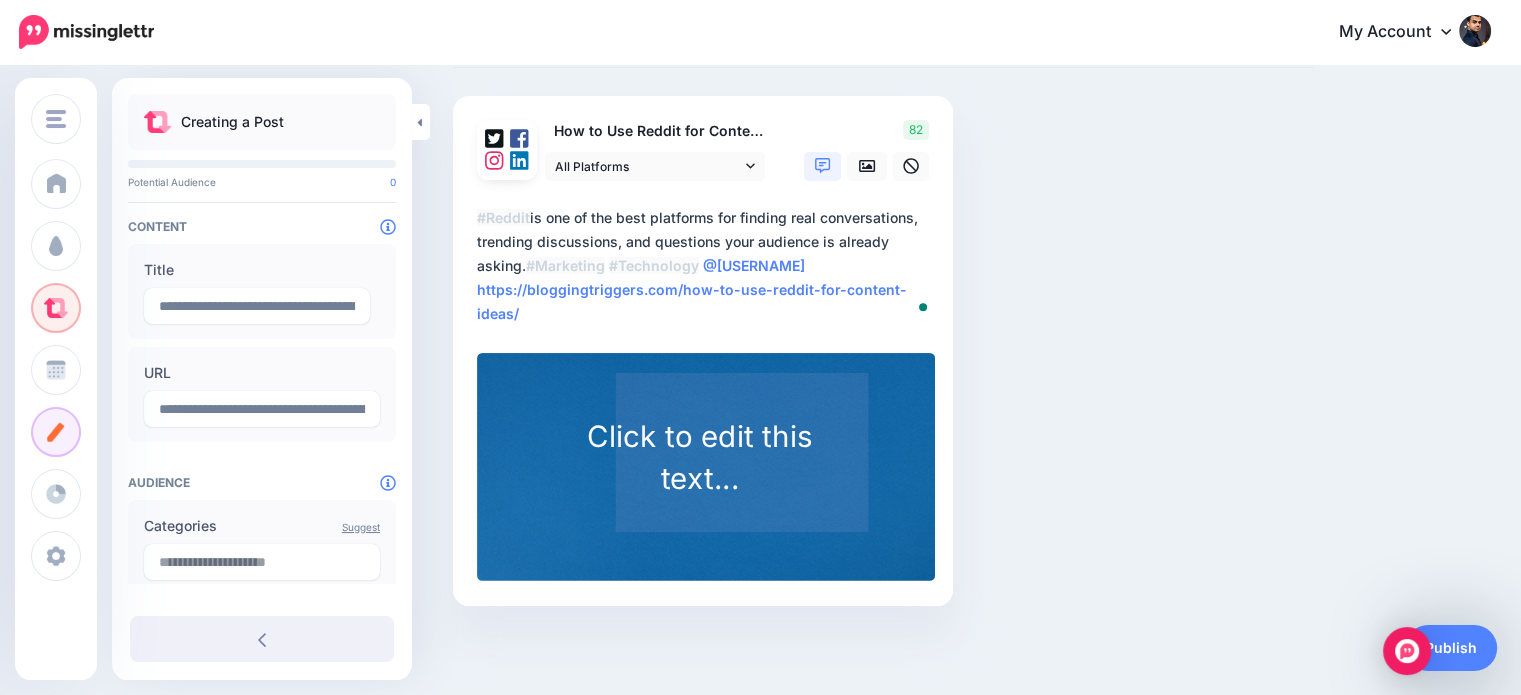 click on "Click to edit this text..." at bounding box center (699, 457) 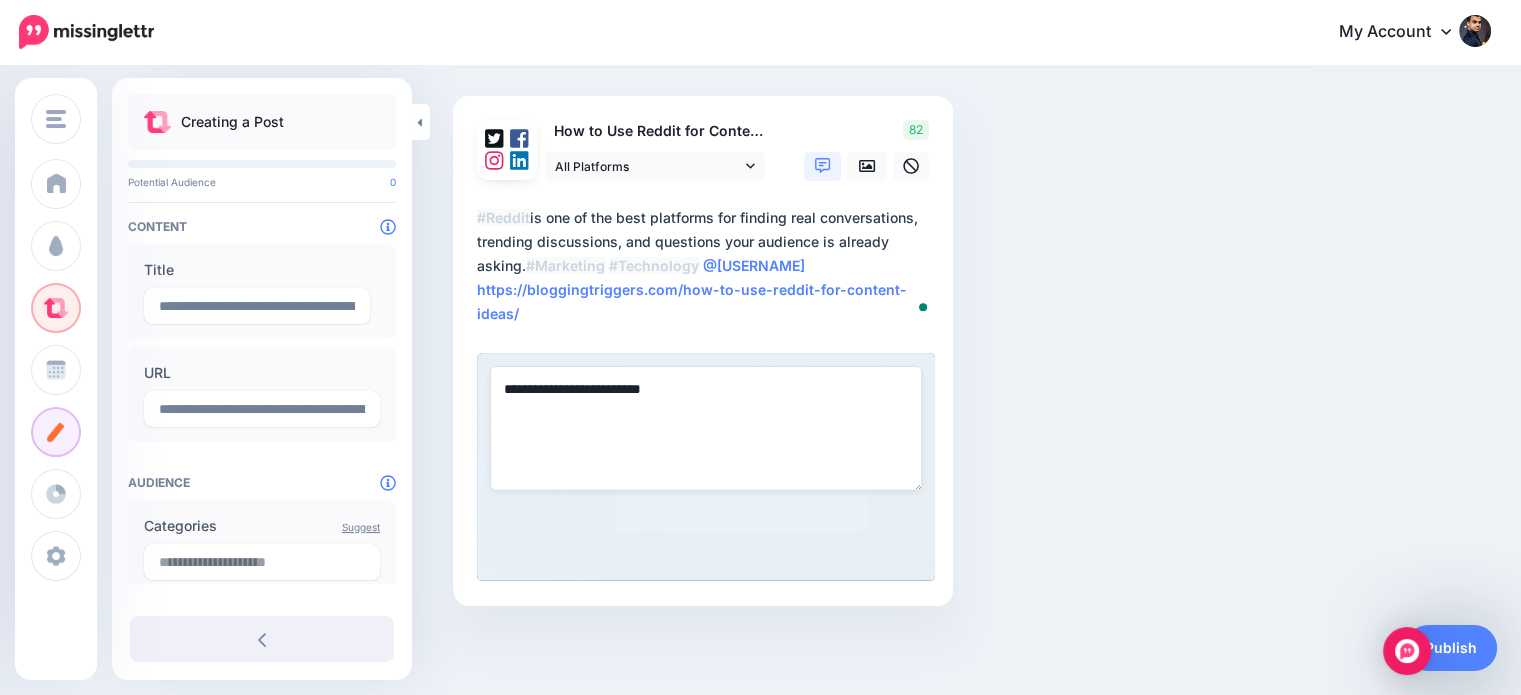paste on "**********" 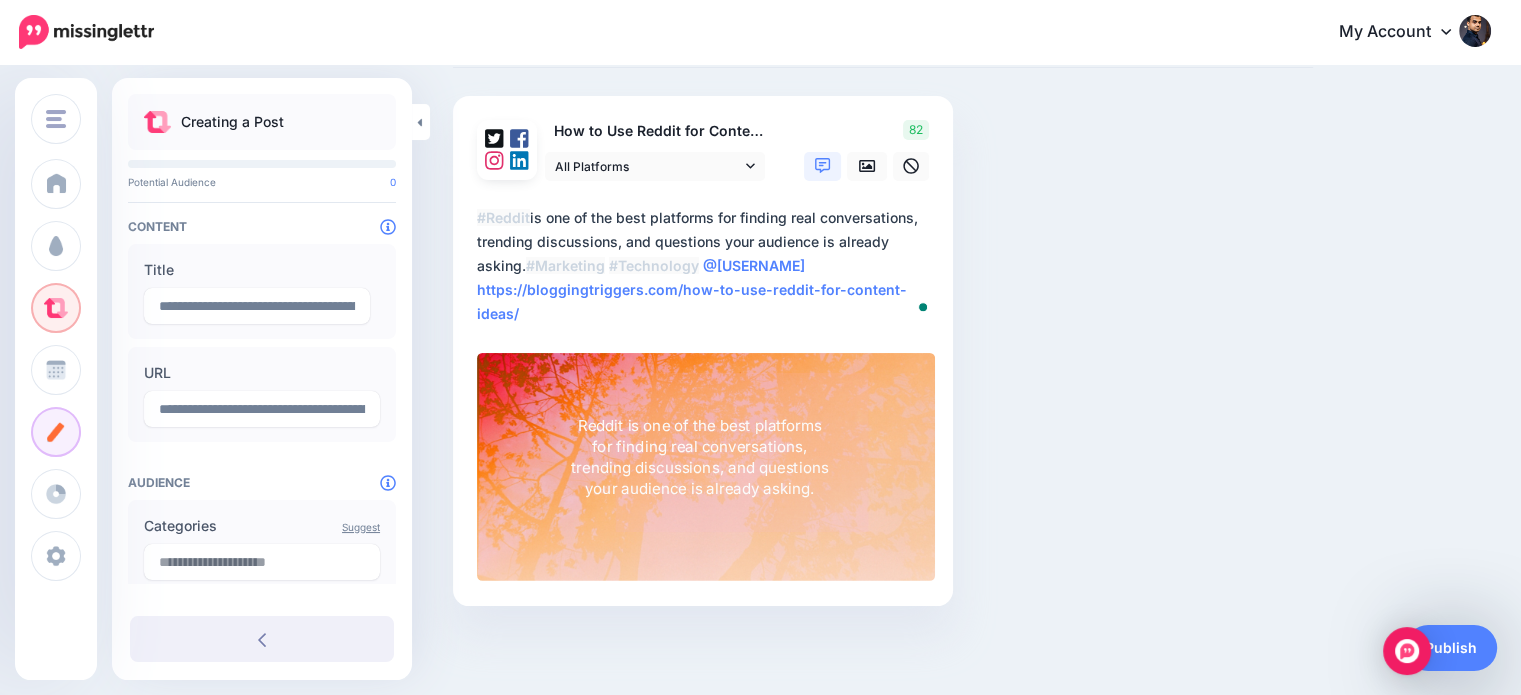 click on "Reddit is one of the best platforms for finding real conversations, trending discussions, and questions your audience is already asking." at bounding box center [699, 457] 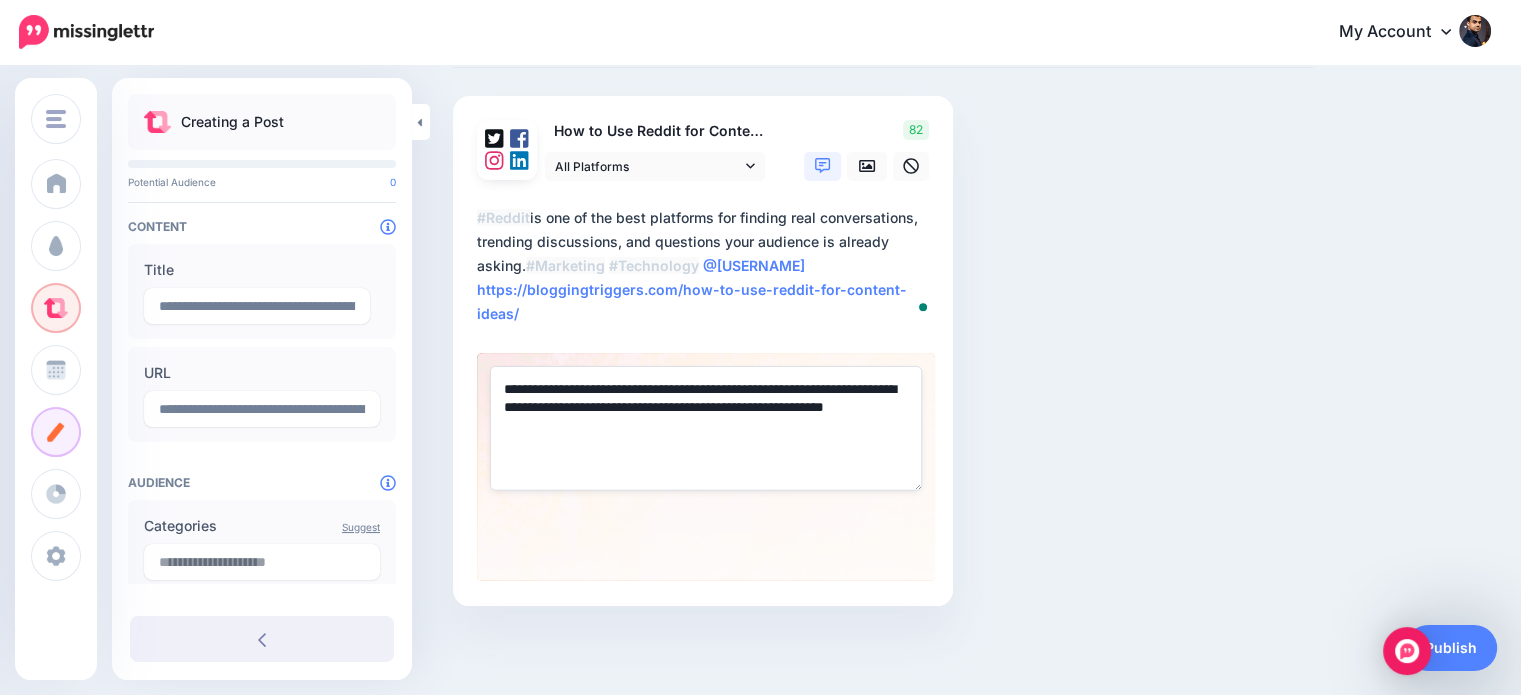 paste 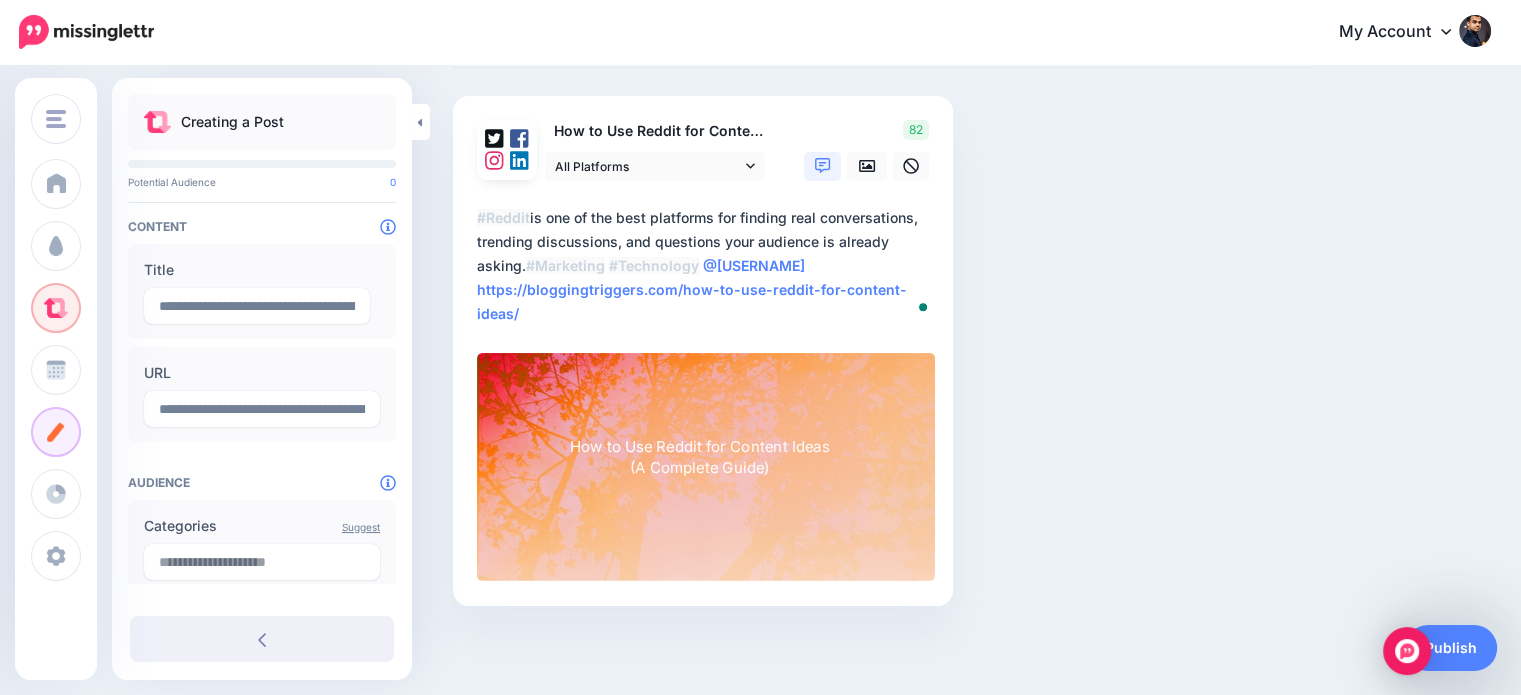 click on "Compose your Post
Whether you have a blog post, video, landing page, or infographic to share; compose your social post below and we'll add it to the Curate library for others to share.
How to Use Reddit for Content Ideas (A Complete Guide)" at bounding box center [883, 314] 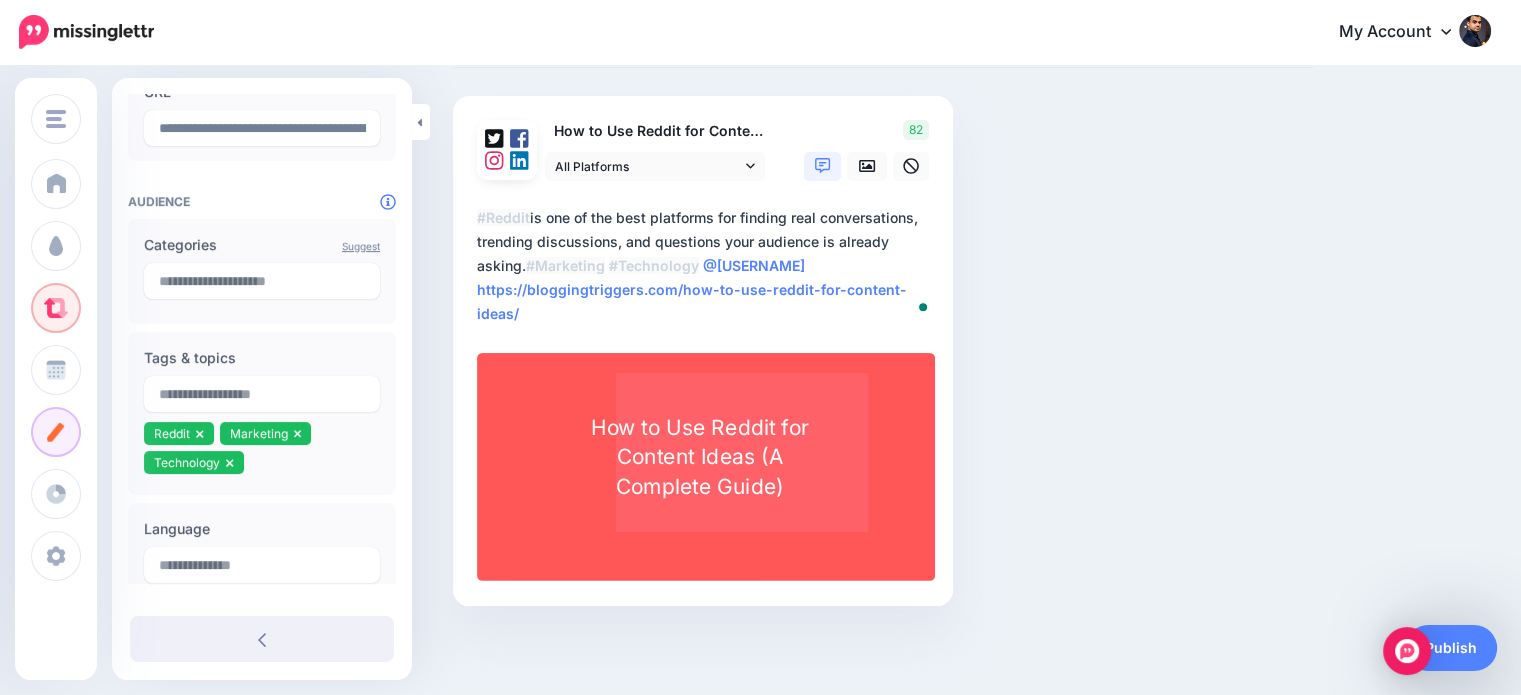 scroll, scrollTop: 290, scrollLeft: 0, axis: vertical 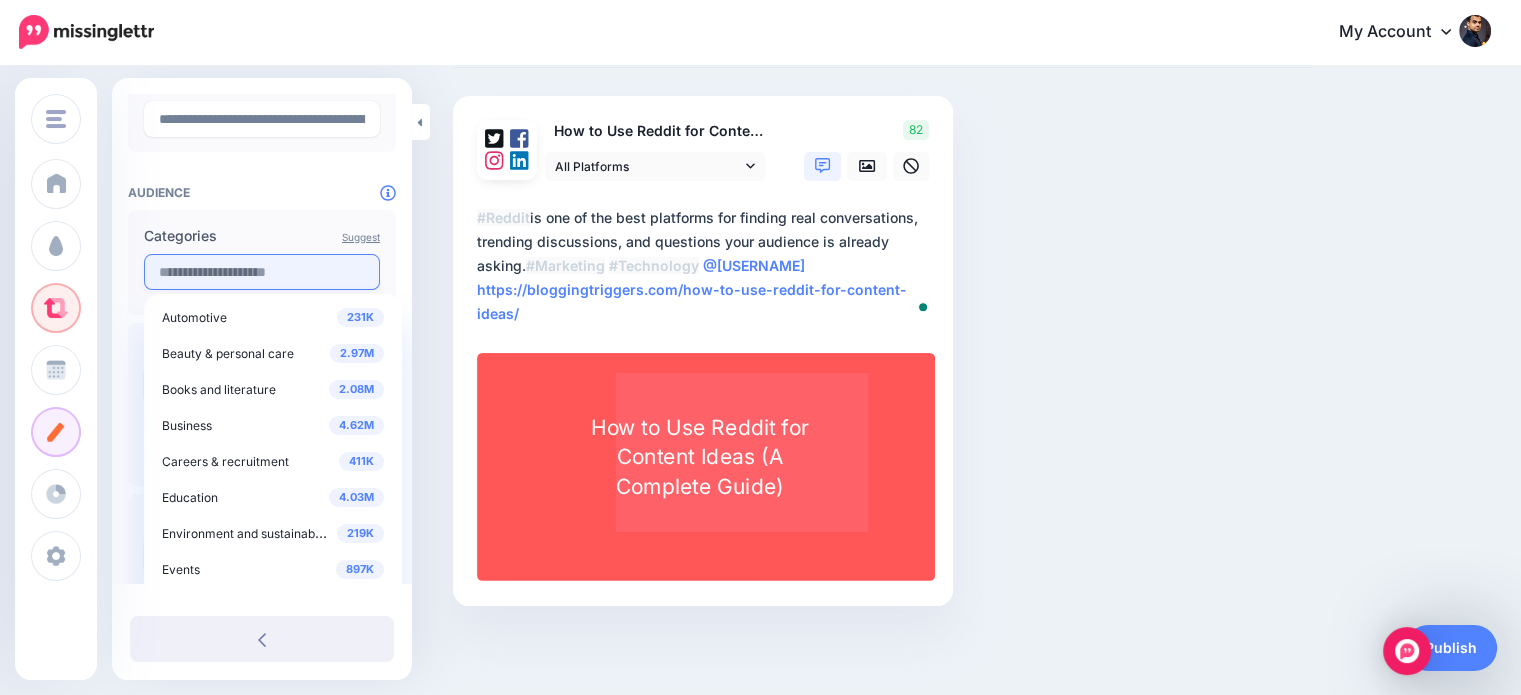 click at bounding box center (262, 272) 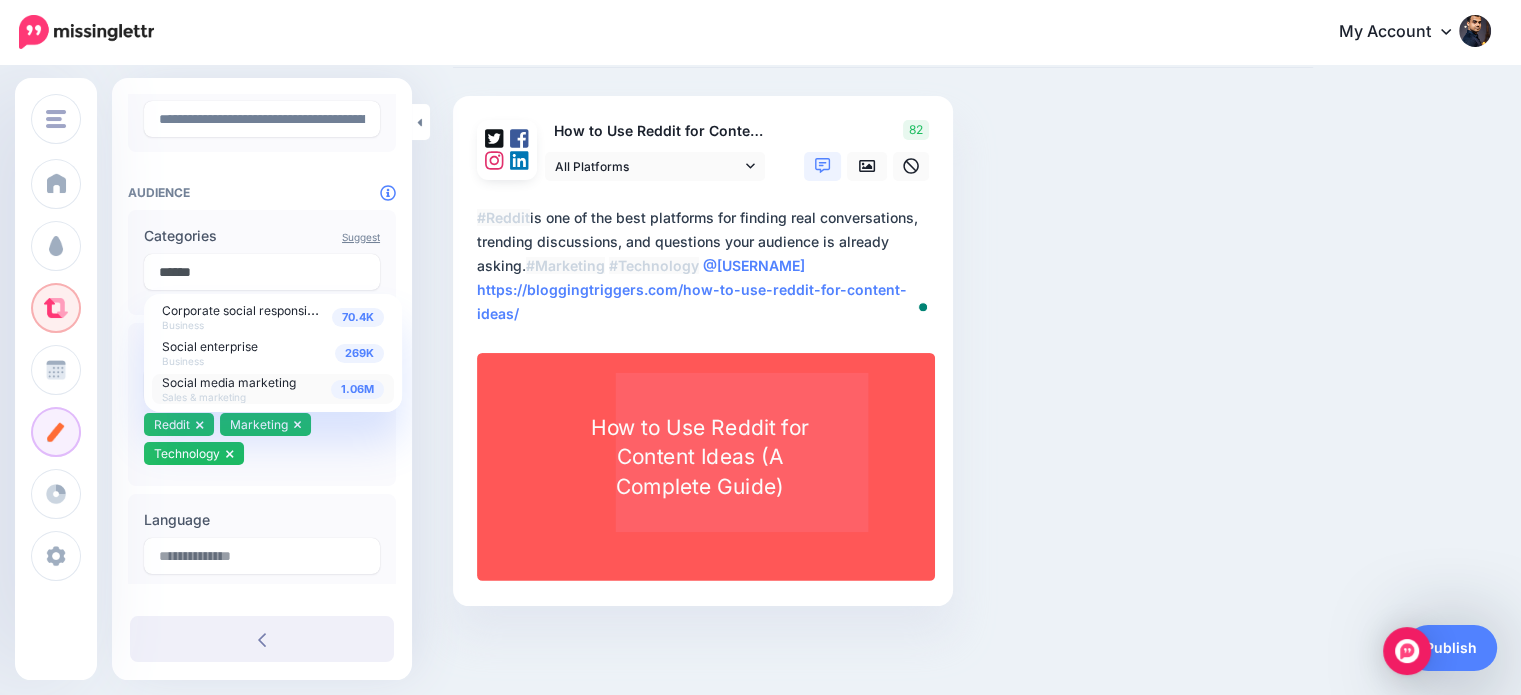 type on "******" 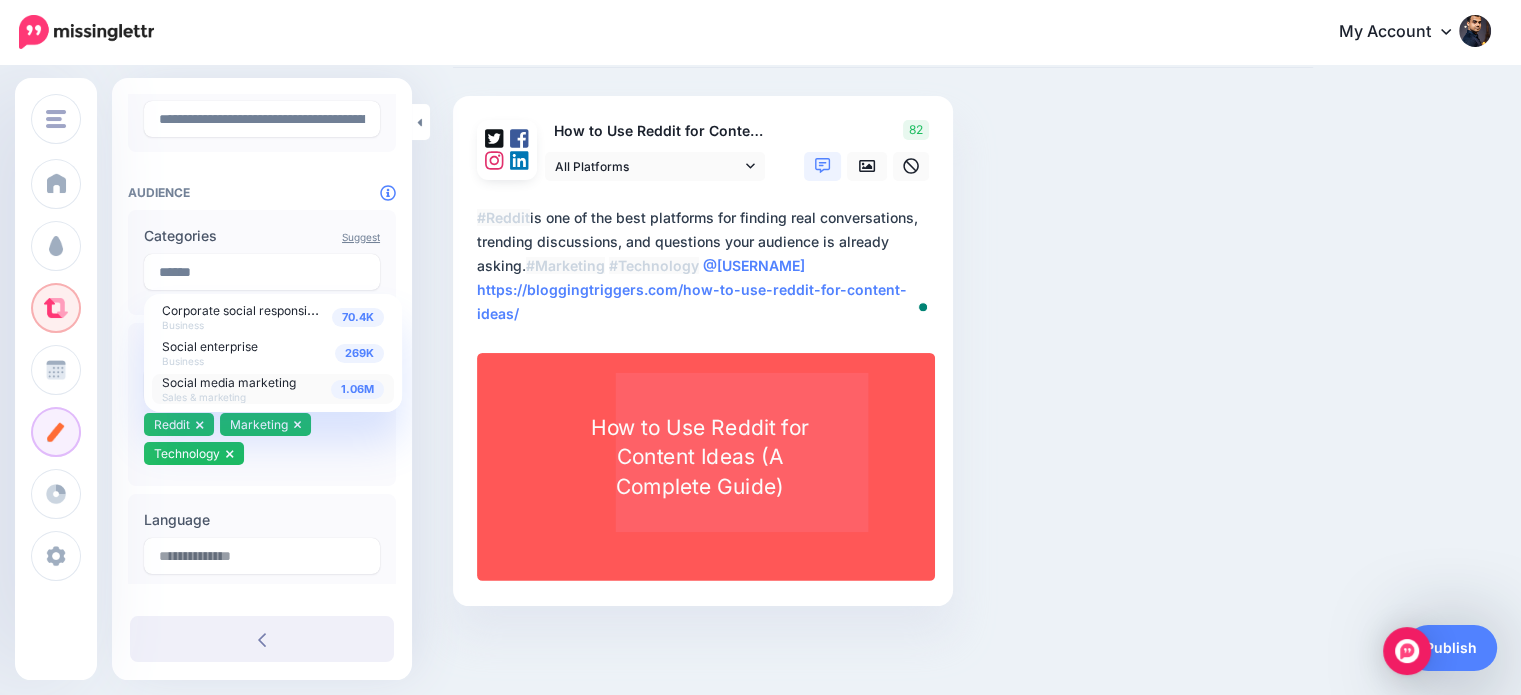 click on "Social media marketing" at bounding box center [229, 382] 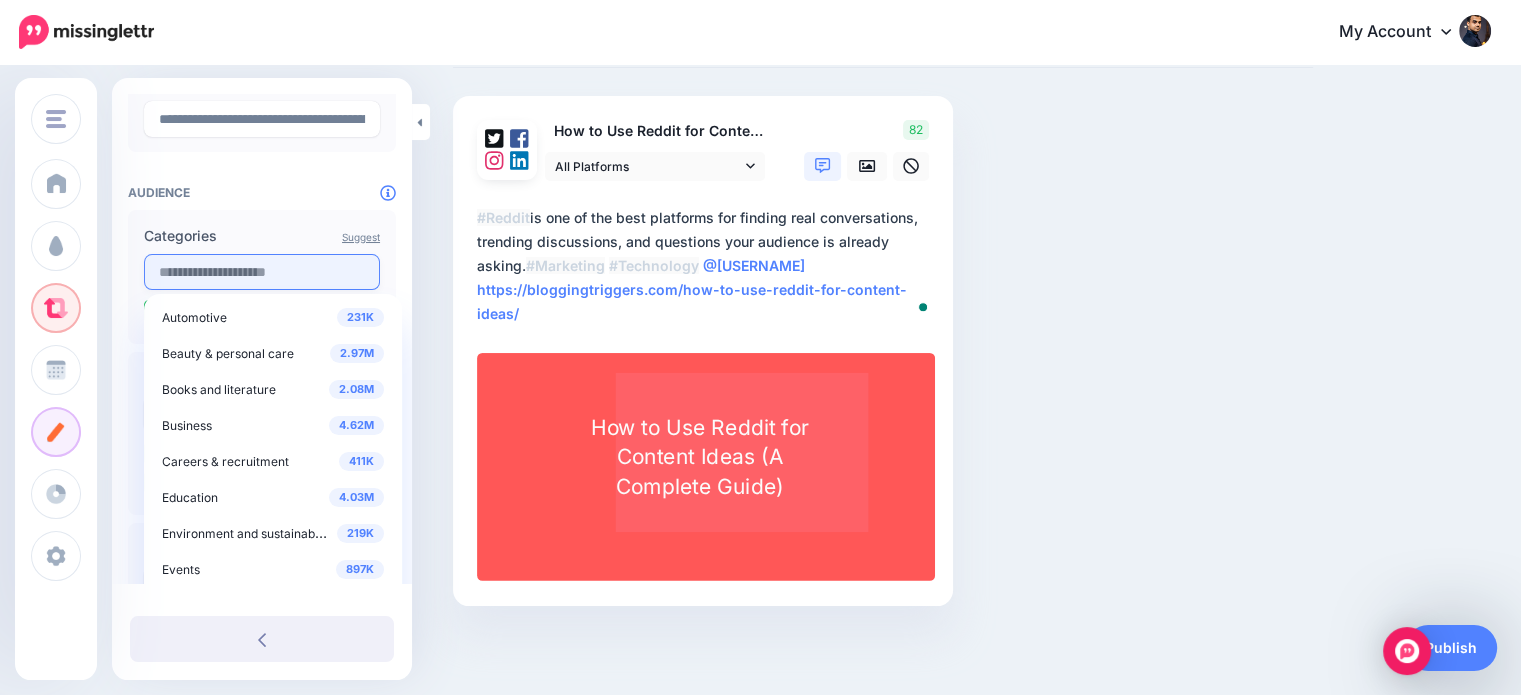 click at bounding box center [262, 272] 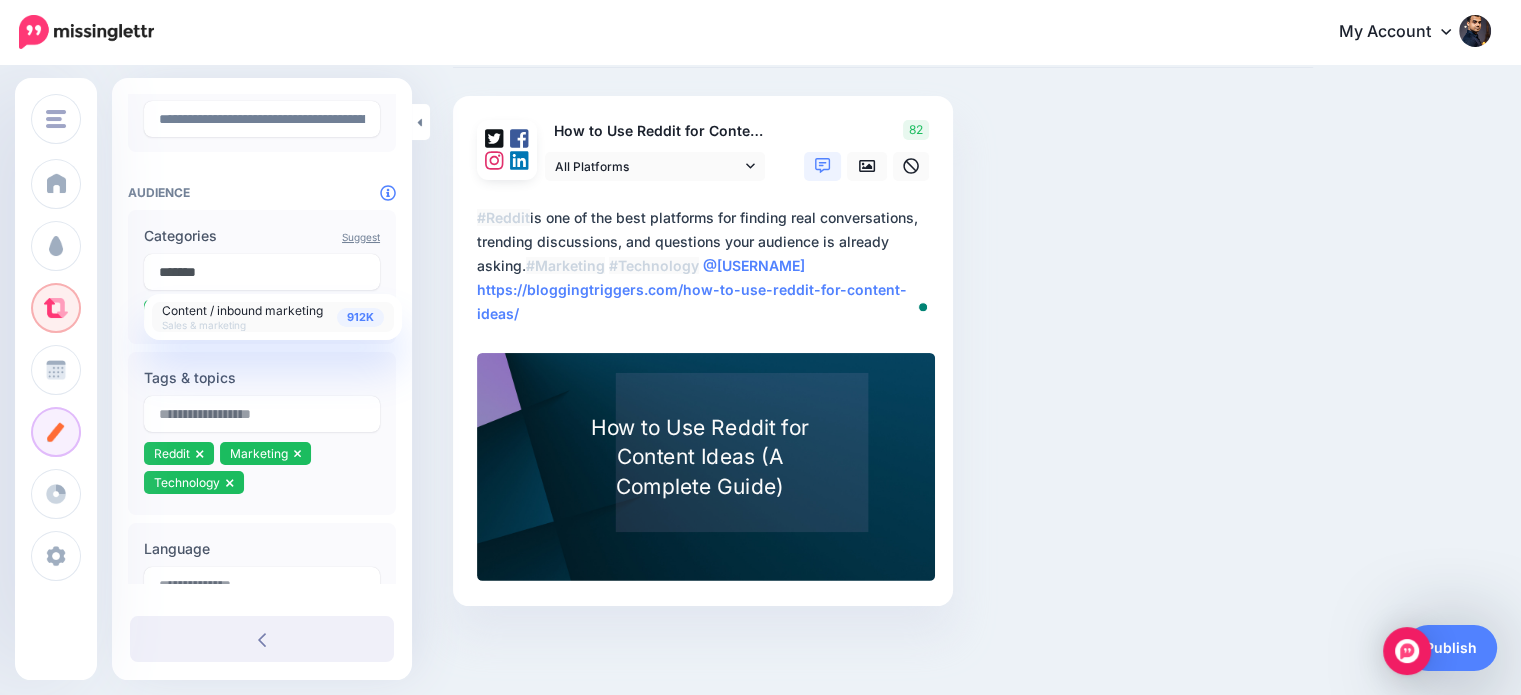 type on "*******" 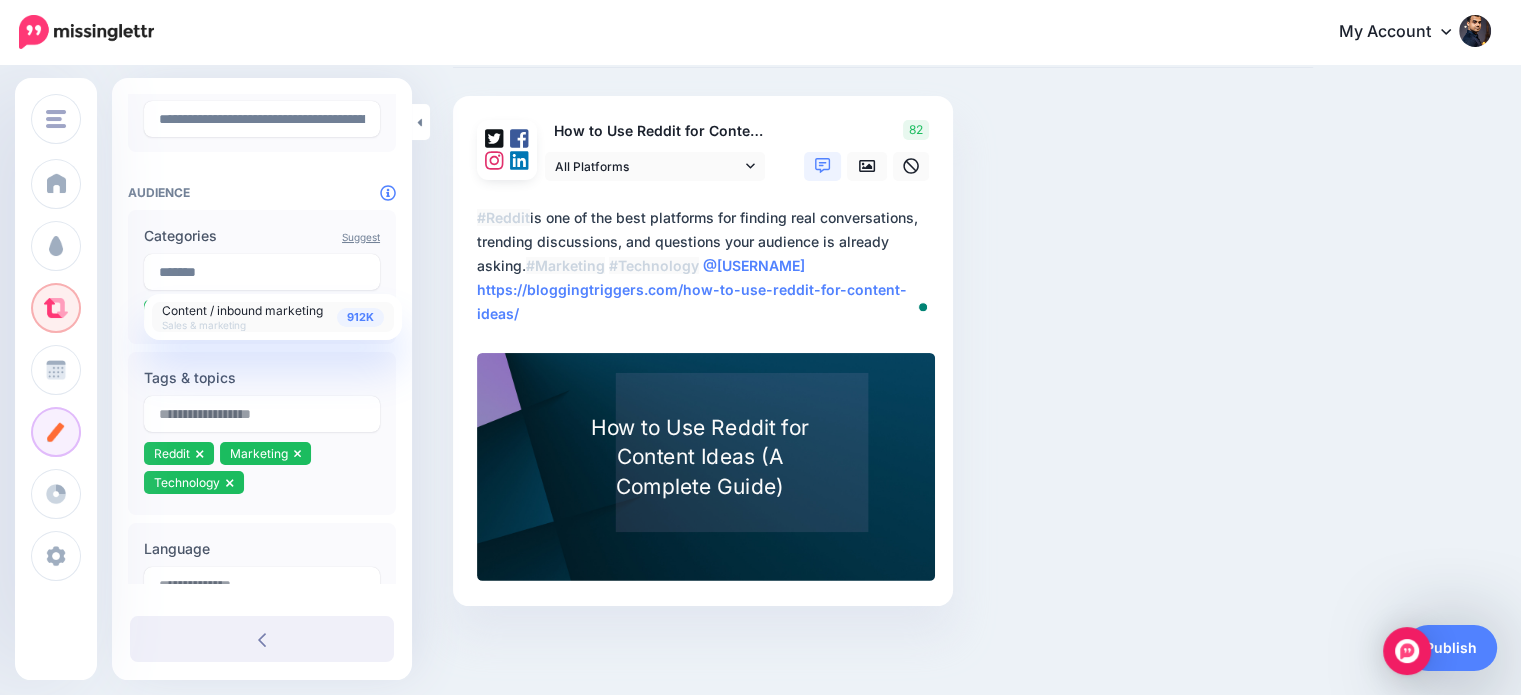 click on "Content / inbound marketing" at bounding box center [242, 310] 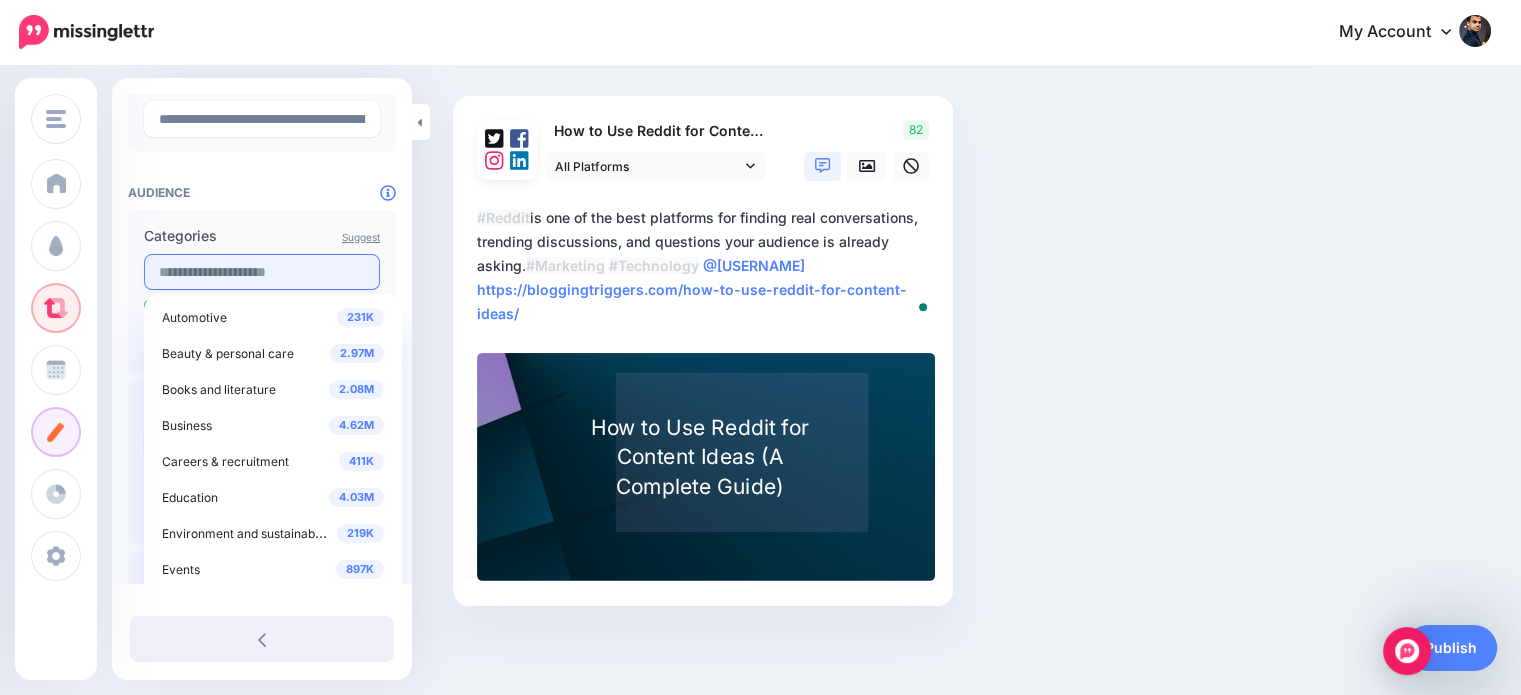 click at bounding box center [262, 272] 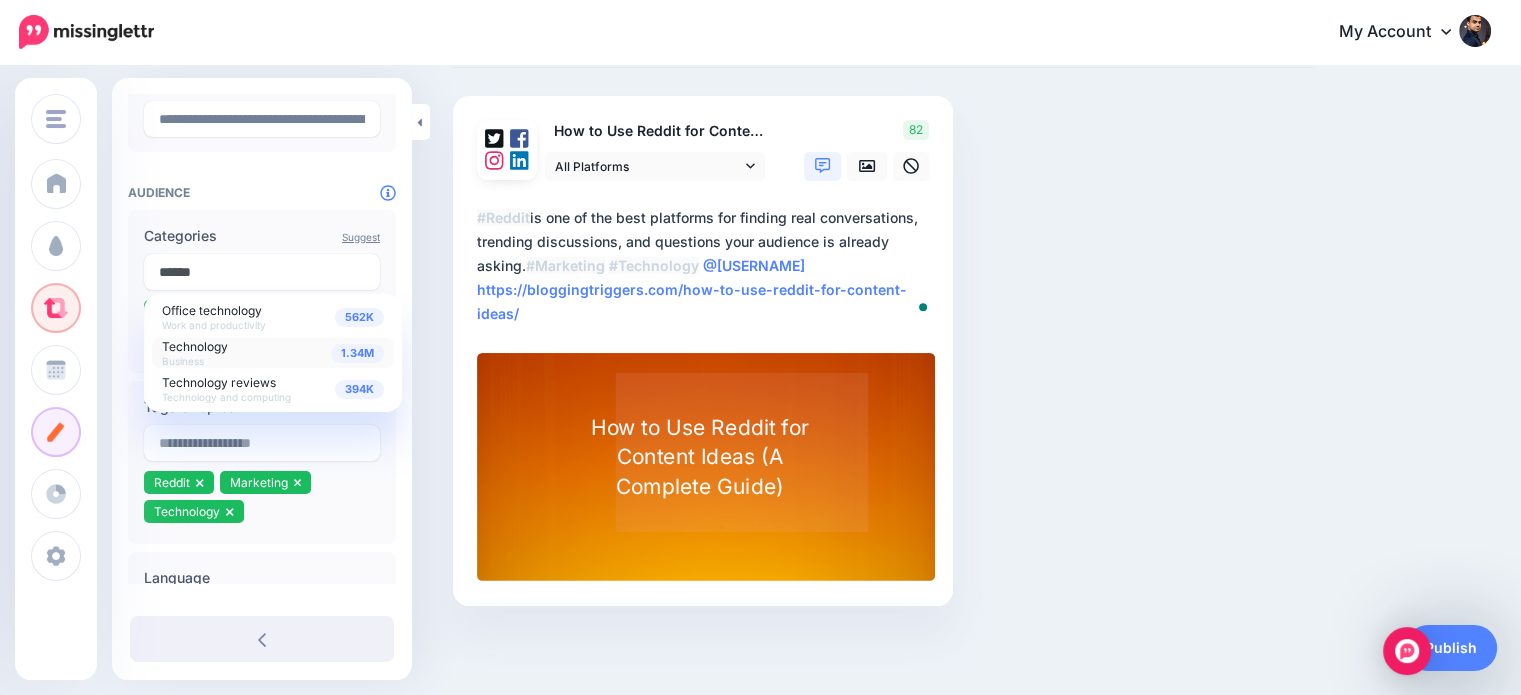 type on "******" 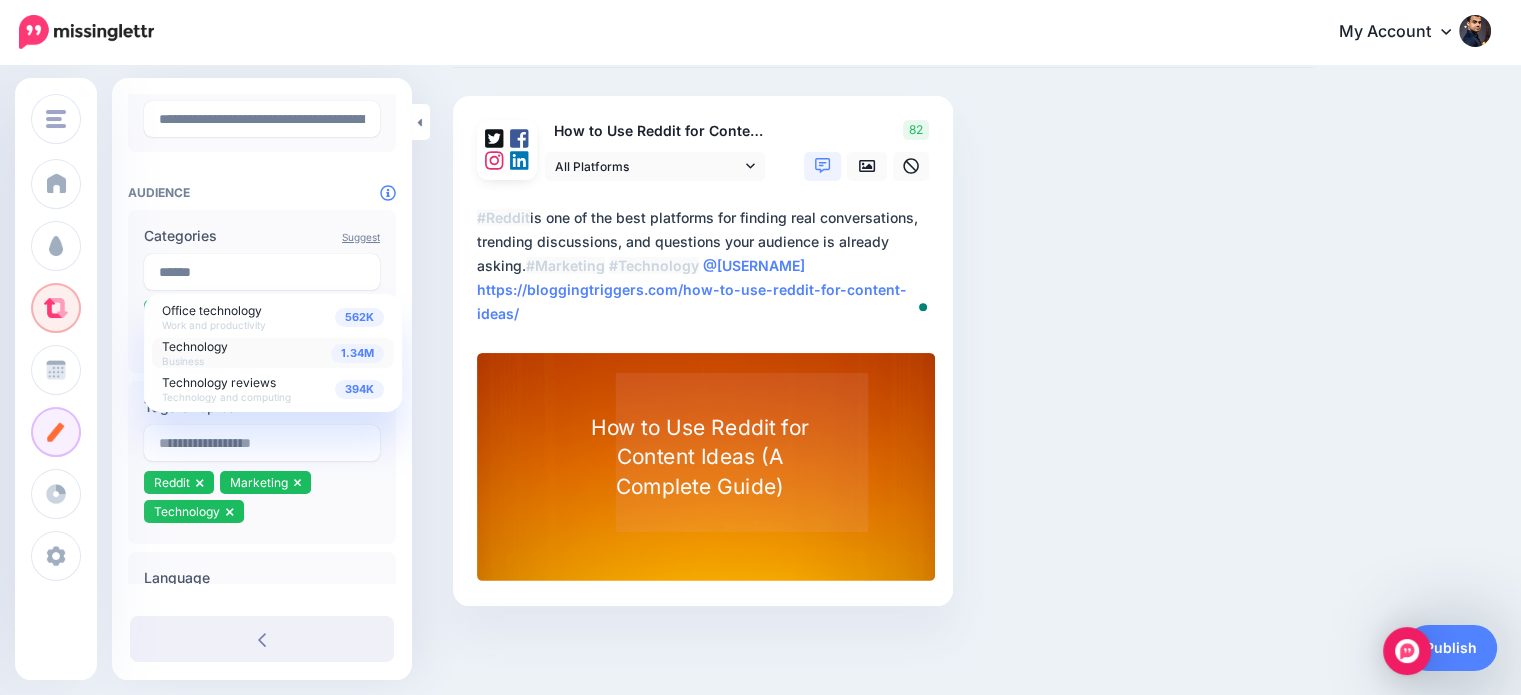 click on "Technology" at bounding box center (195, 346) 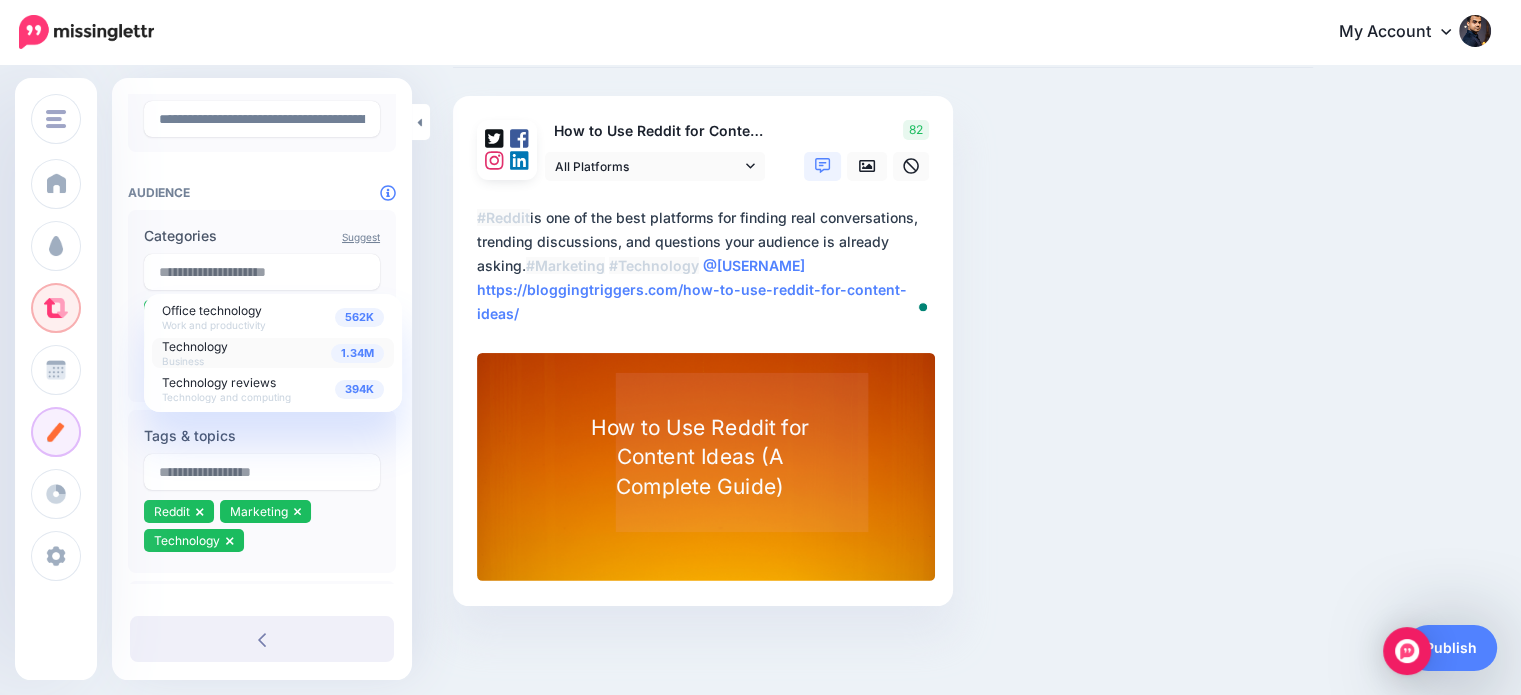 click on "Compose your Post
Whether you have a blog post, video, landing page, or infographic to share; compose your social post below and we'll add it to the Curate library for others to share.
How to Use Reddit for Content Ideas (A Complete Guide)
82" at bounding box center (760, 314) 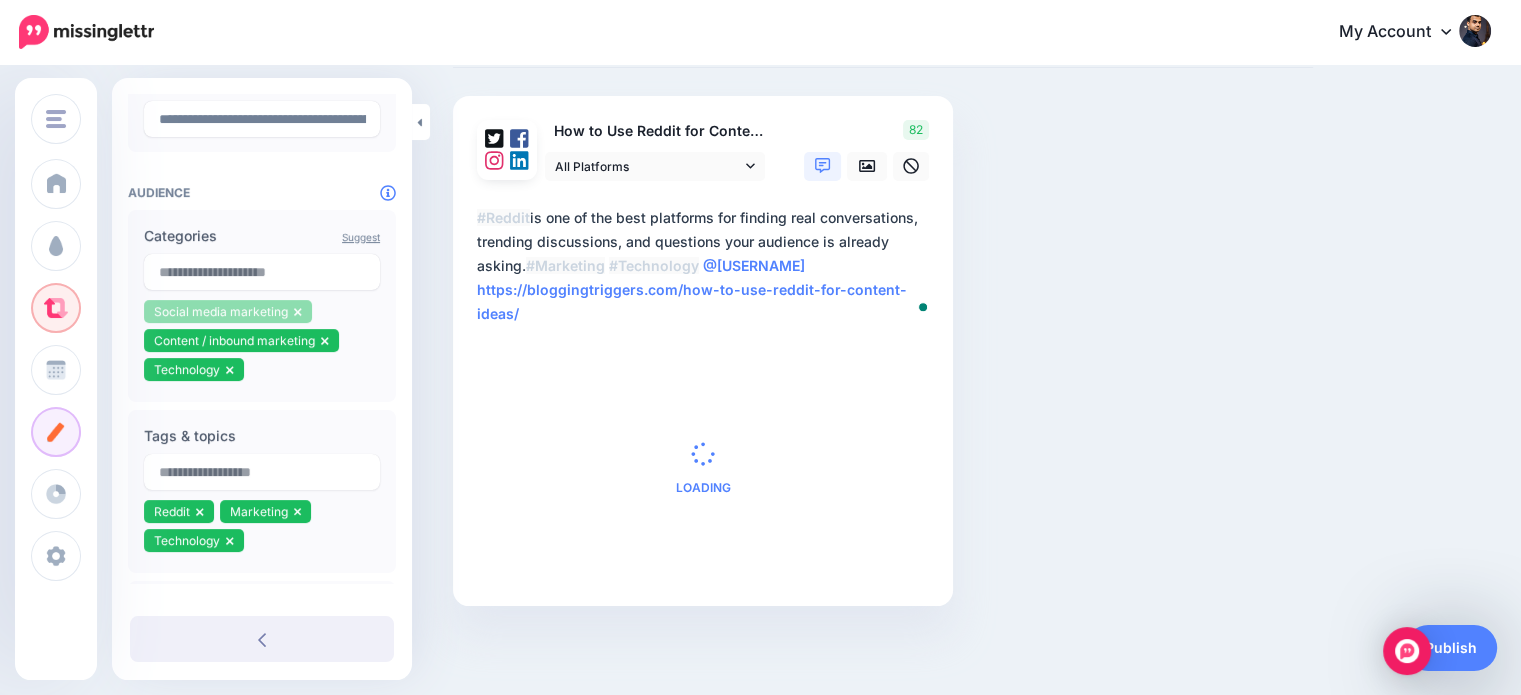 click 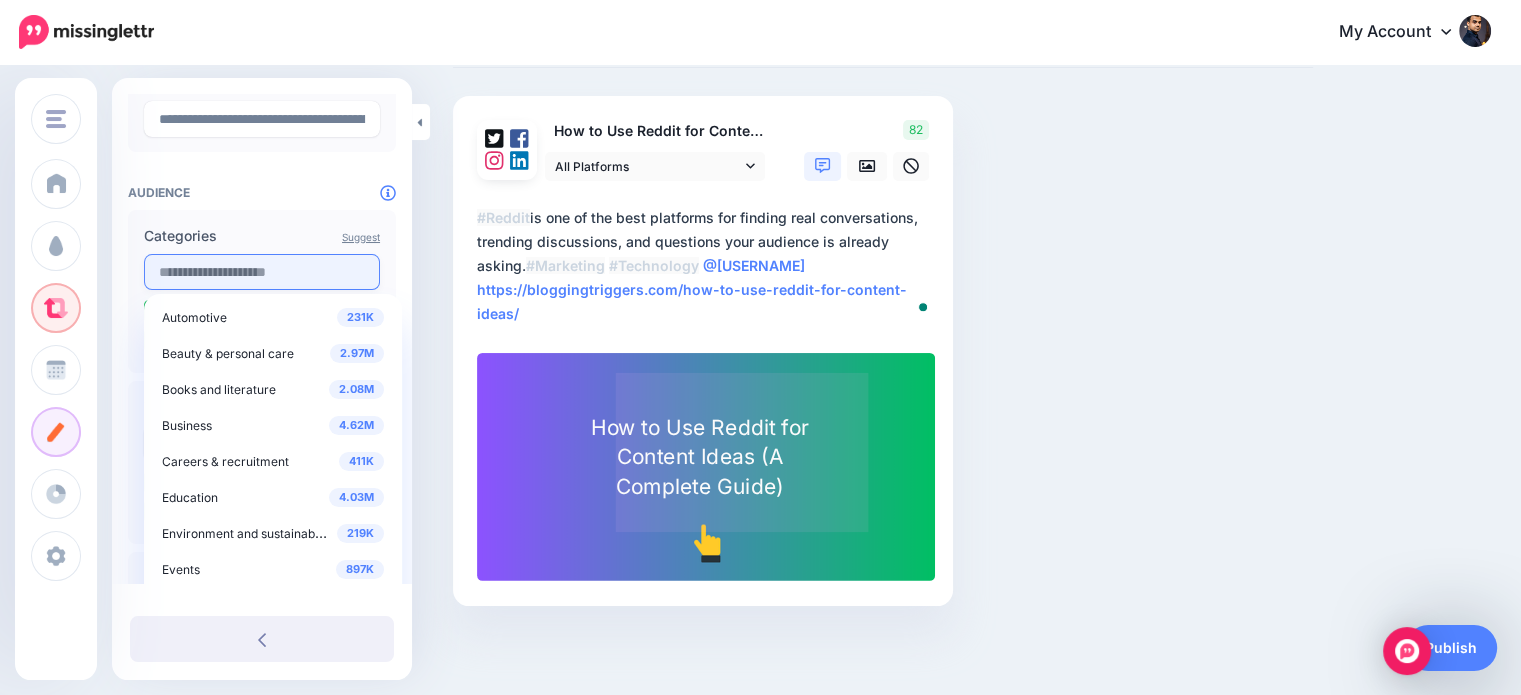 click at bounding box center (262, 272) 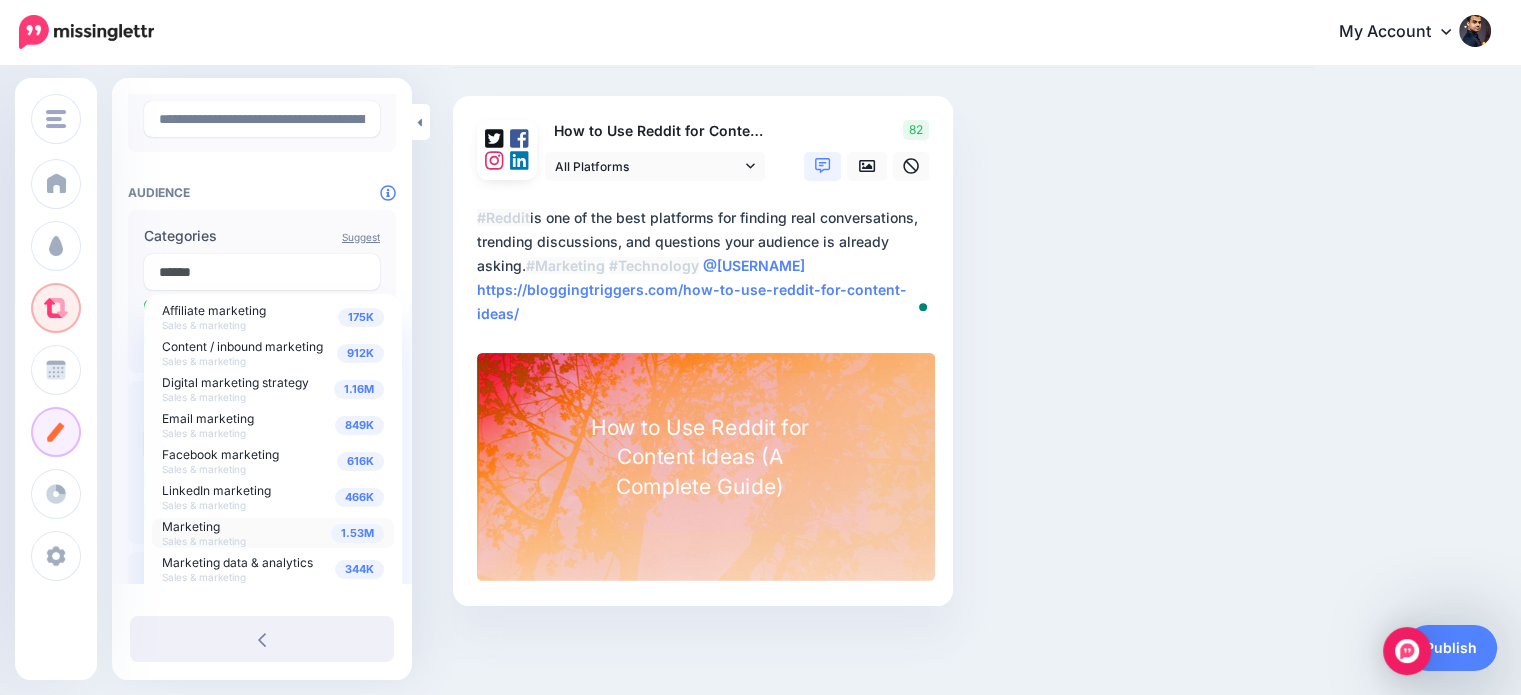 type on "******" 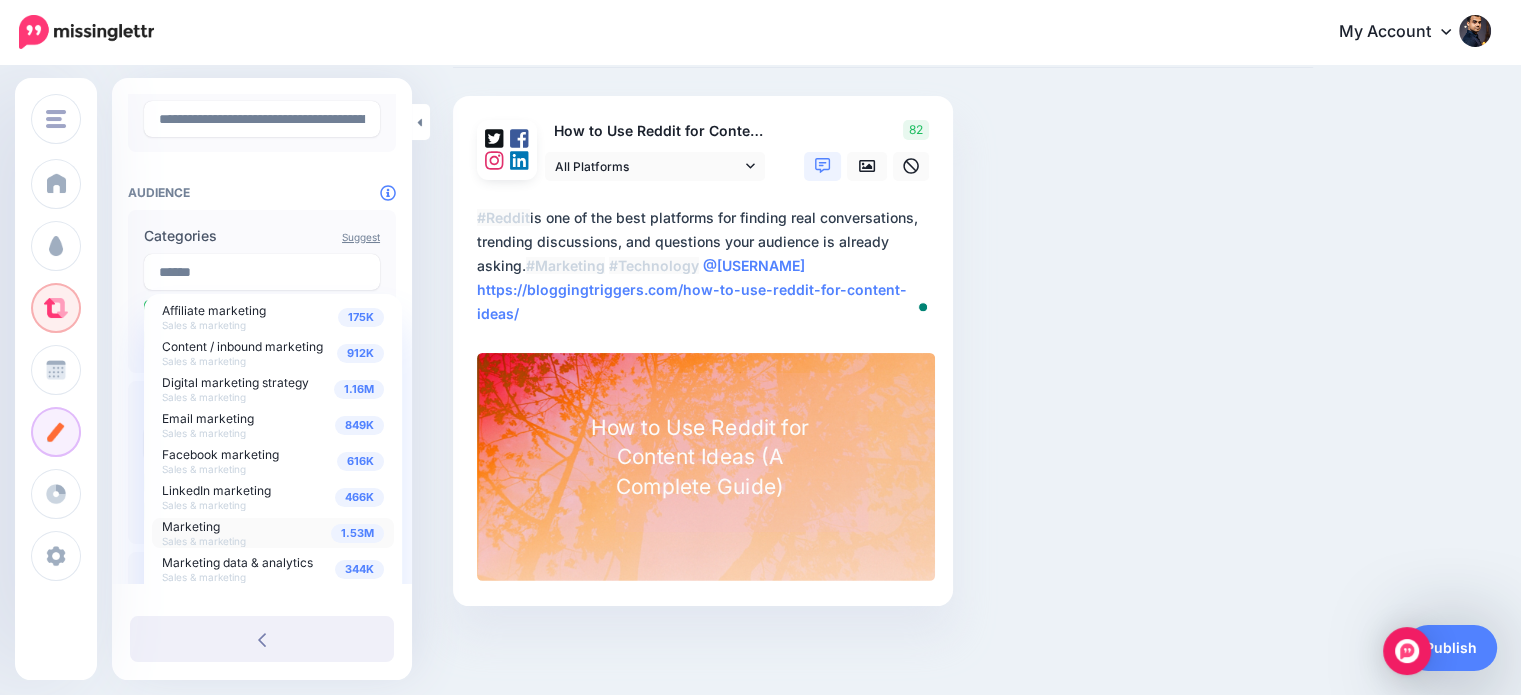 click on "Sales & marketing" at bounding box center (204, 541) 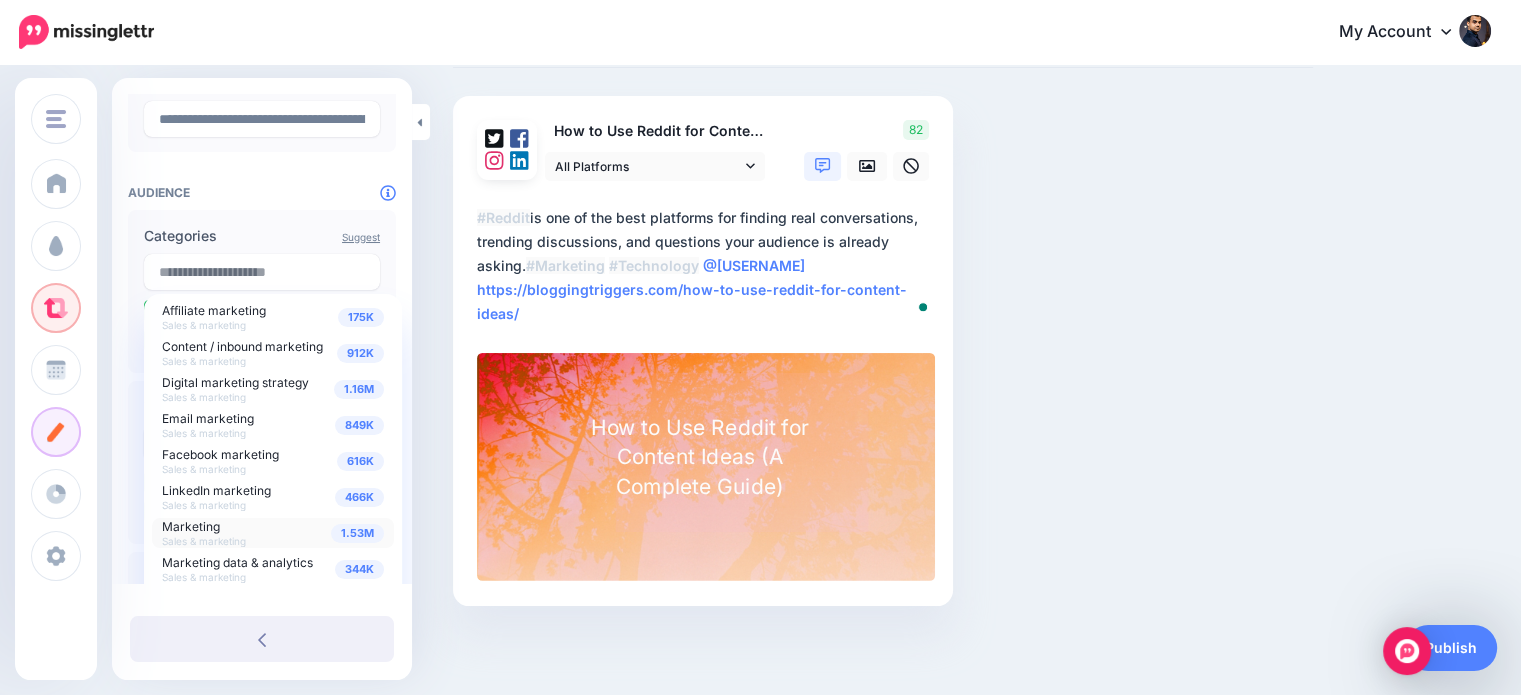 click on "Compose your Post
Whether you have a blog post, video, landing page, or infographic to share; compose your social post below and we'll add it to the Curate library for others to share.
How to Use Reddit for Content Ideas (A Complete Guide)
82" at bounding box center (760, 314) 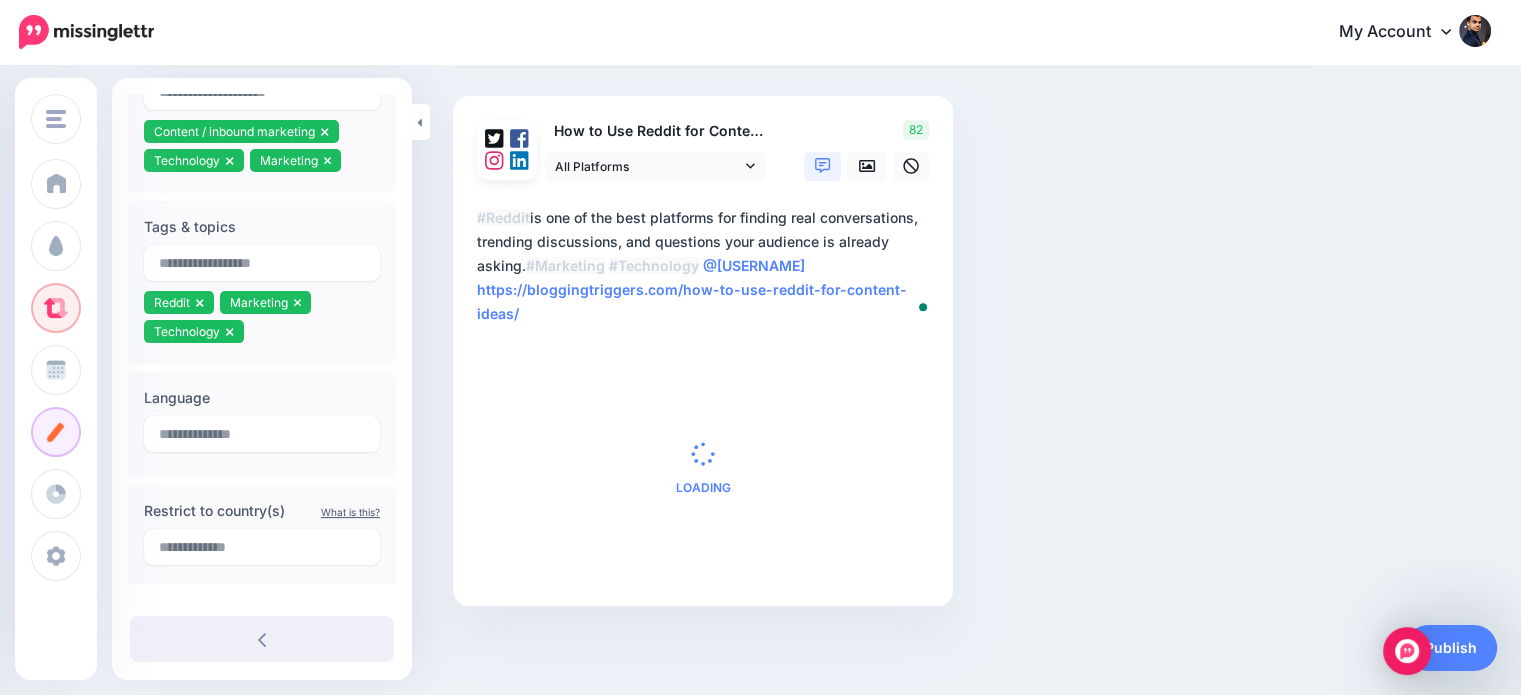 scroll, scrollTop: 499, scrollLeft: 0, axis: vertical 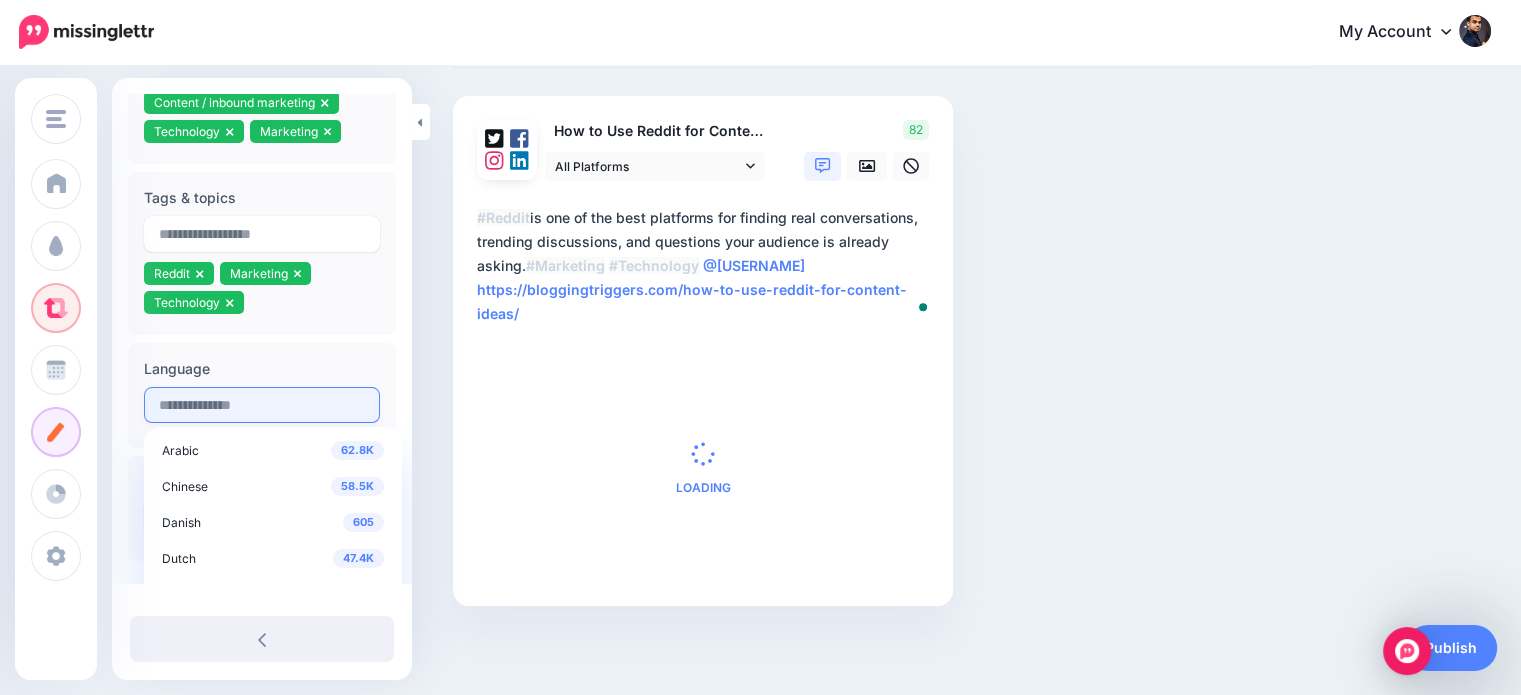 click at bounding box center [262, 405] 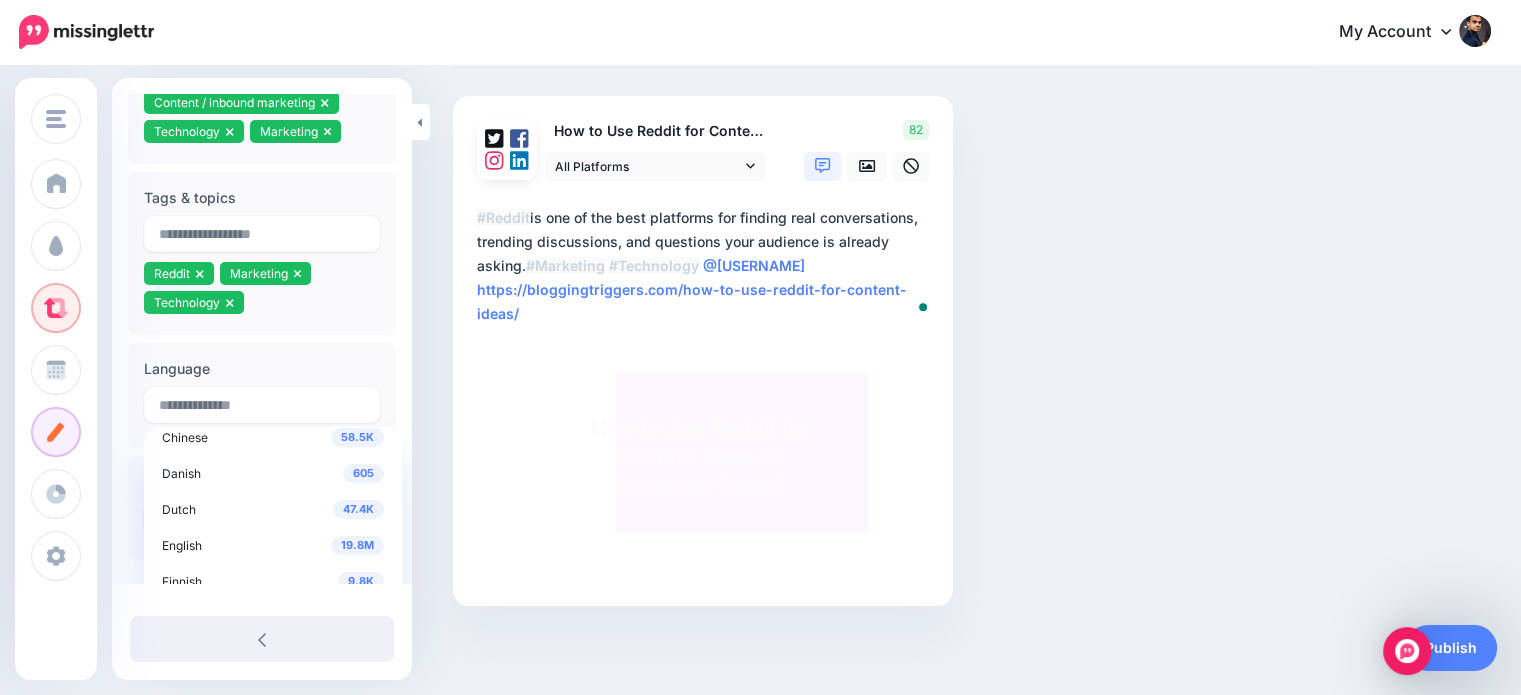 scroll, scrollTop: 53, scrollLeft: 0, axis: vertical 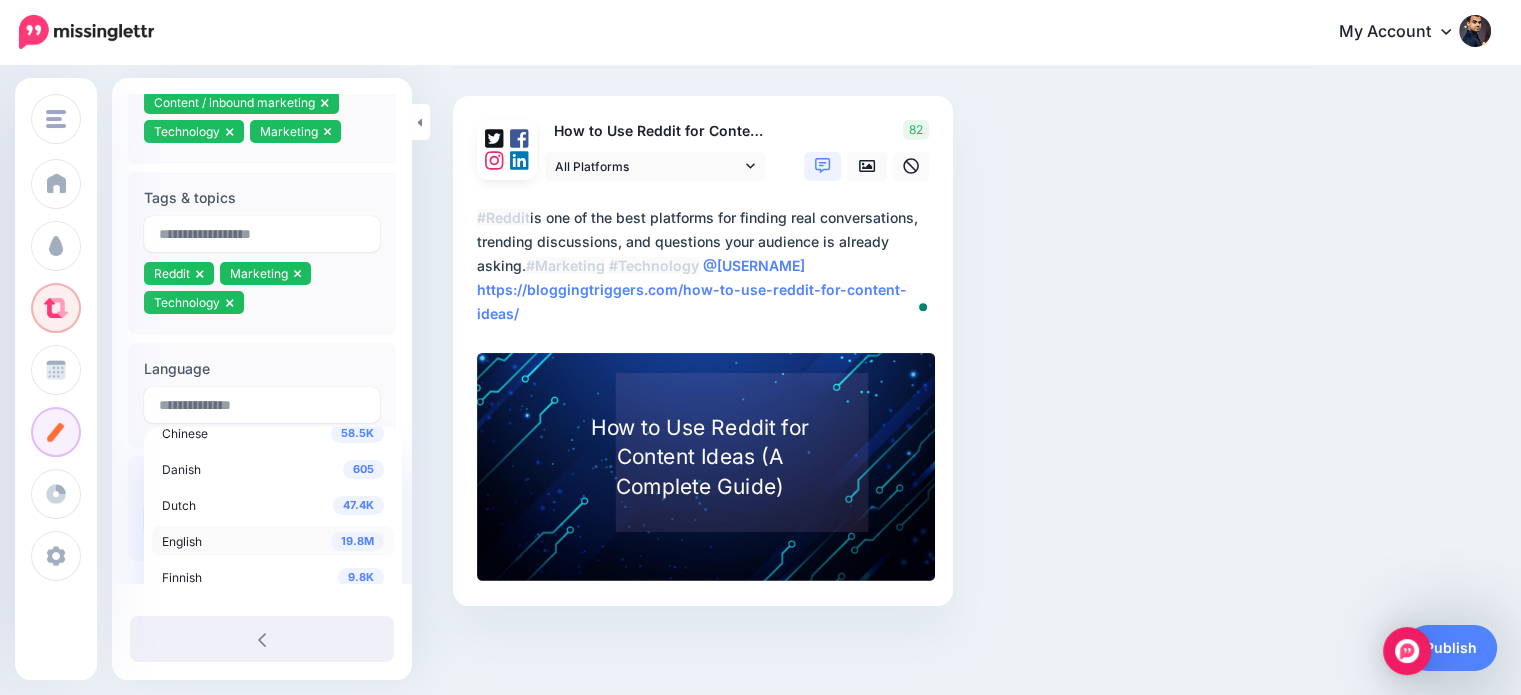 click on "19.8M" at bounding box center (357, 541) 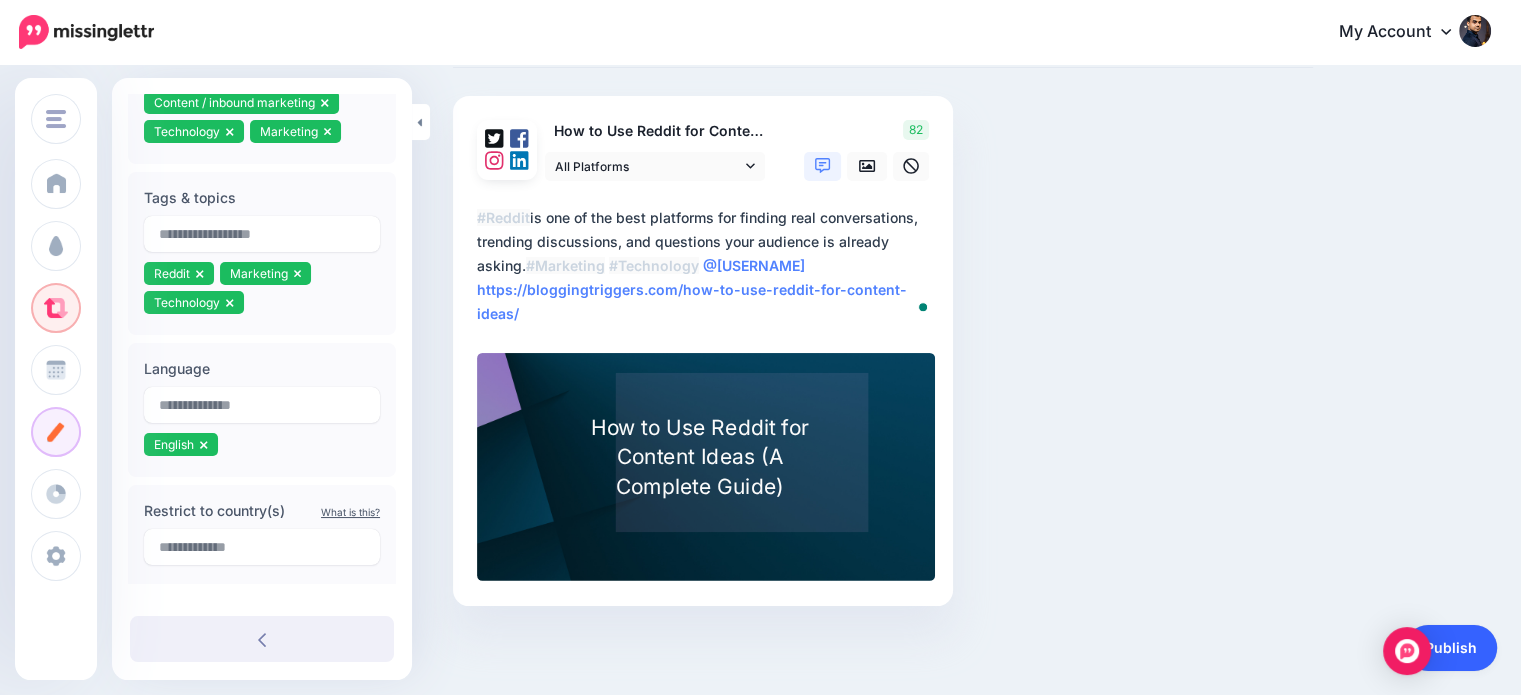 click on "Publish" at bounding box center [1451, 648] 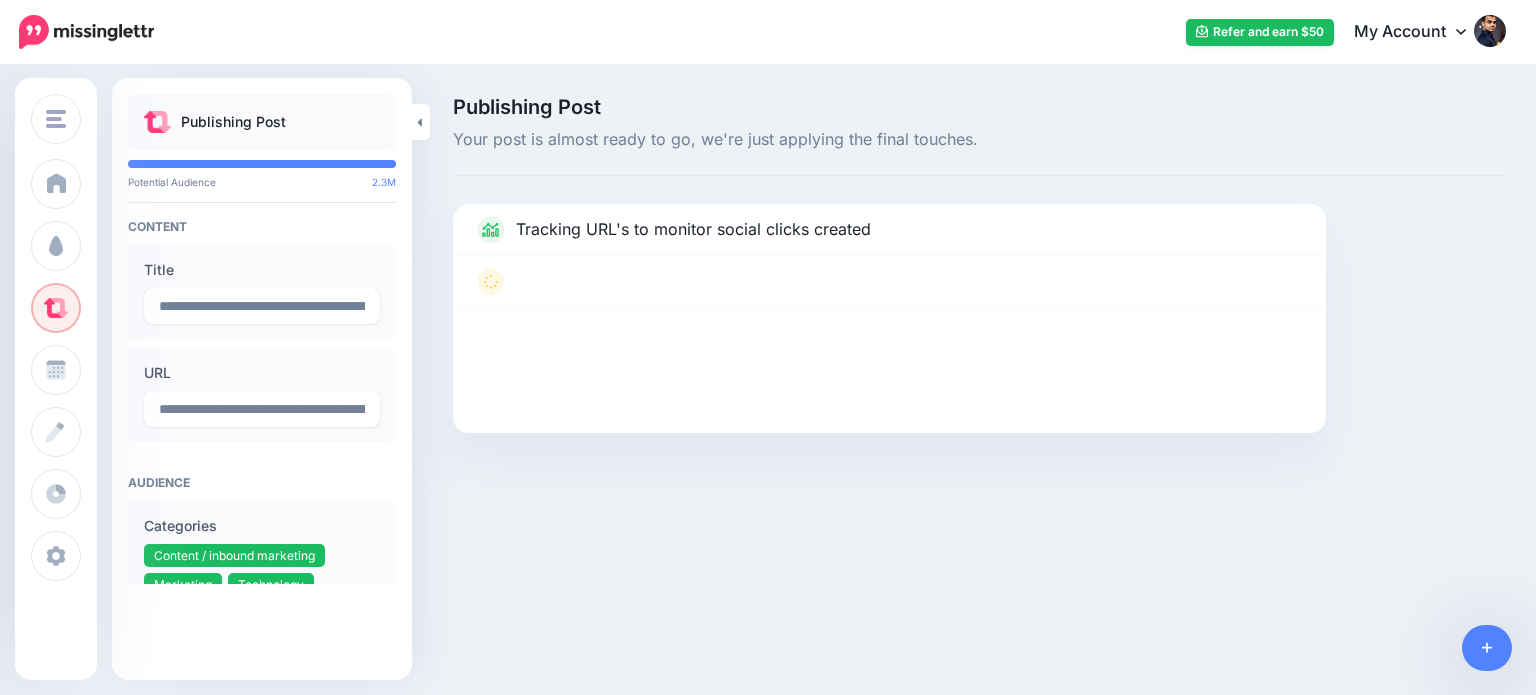 scroll, scrollTop: 0, scrollLeft: 0, axis: both 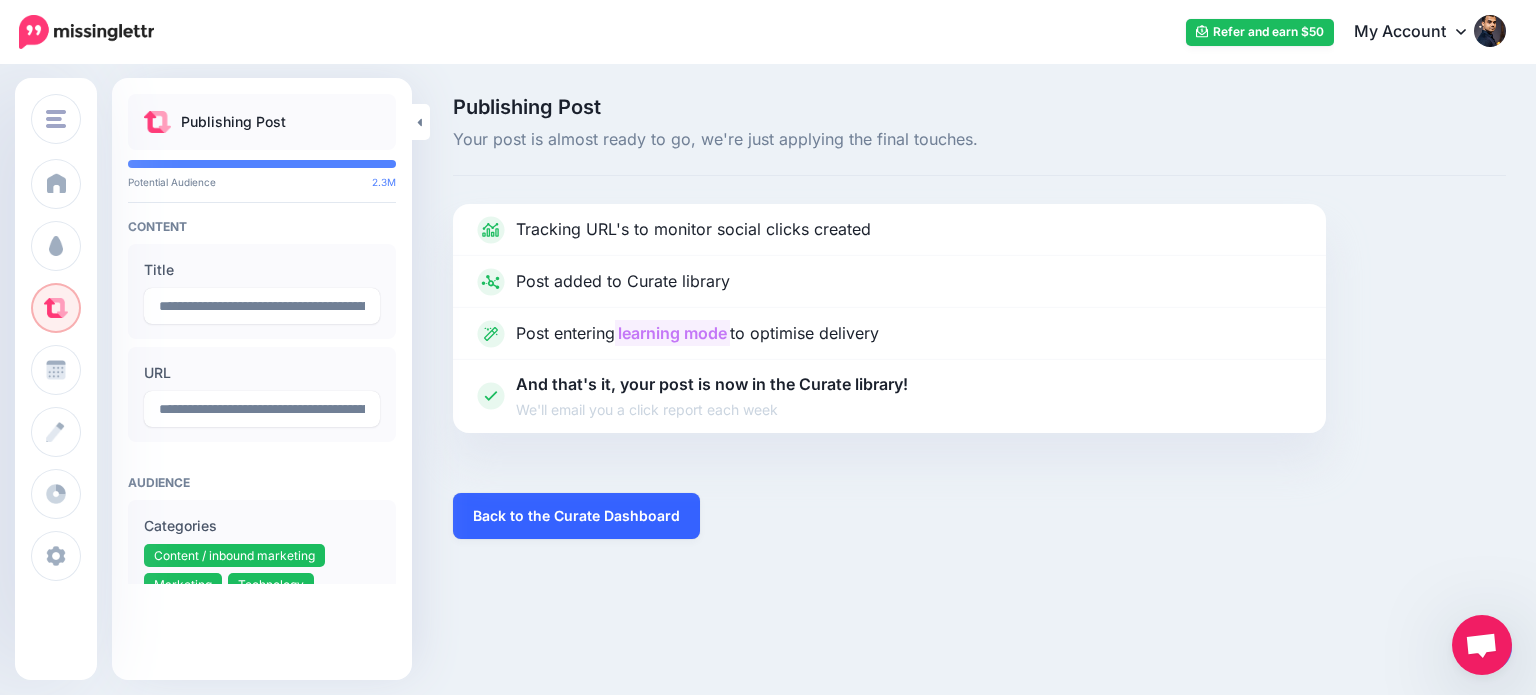 click on "Back to the Curate Dashboard" at bounding box center (576, 516) 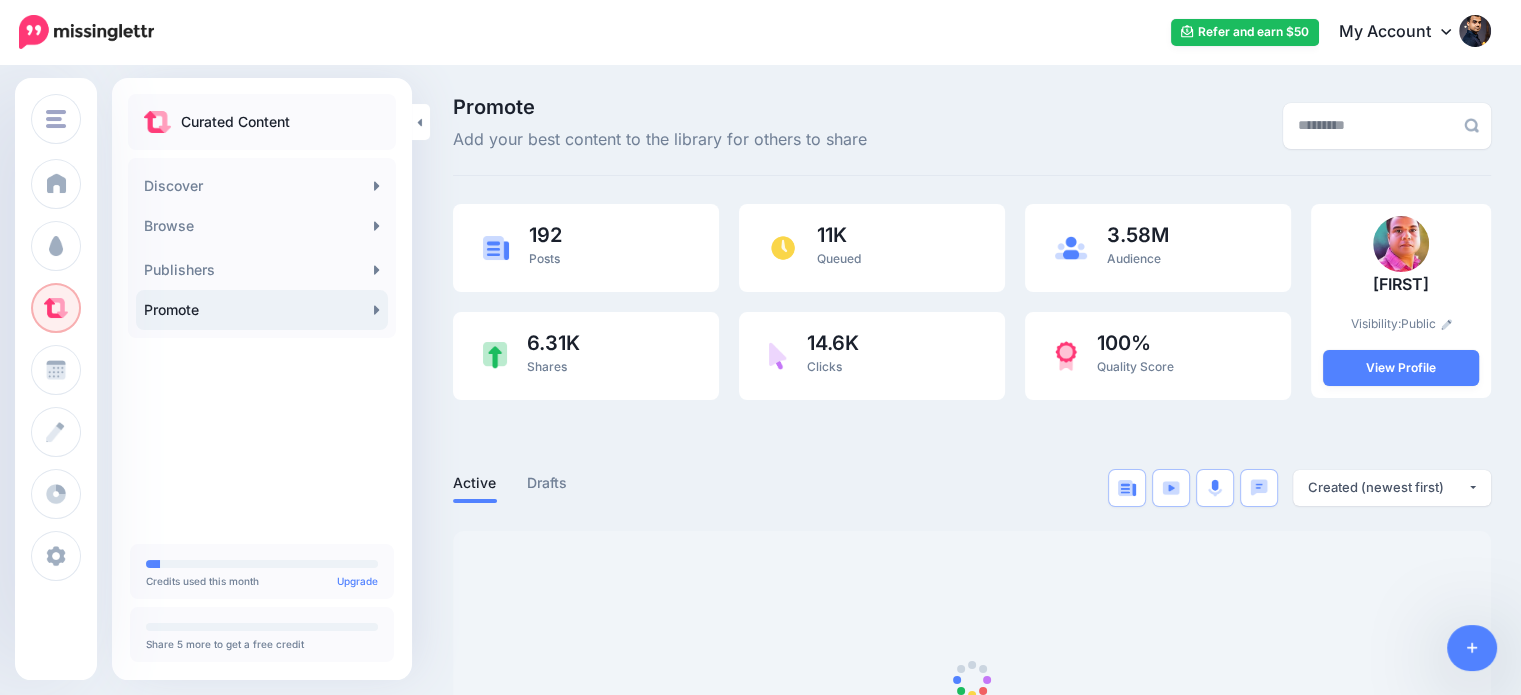 scroll, scrollTop: 0, scrollLeft: 0, axis: both 